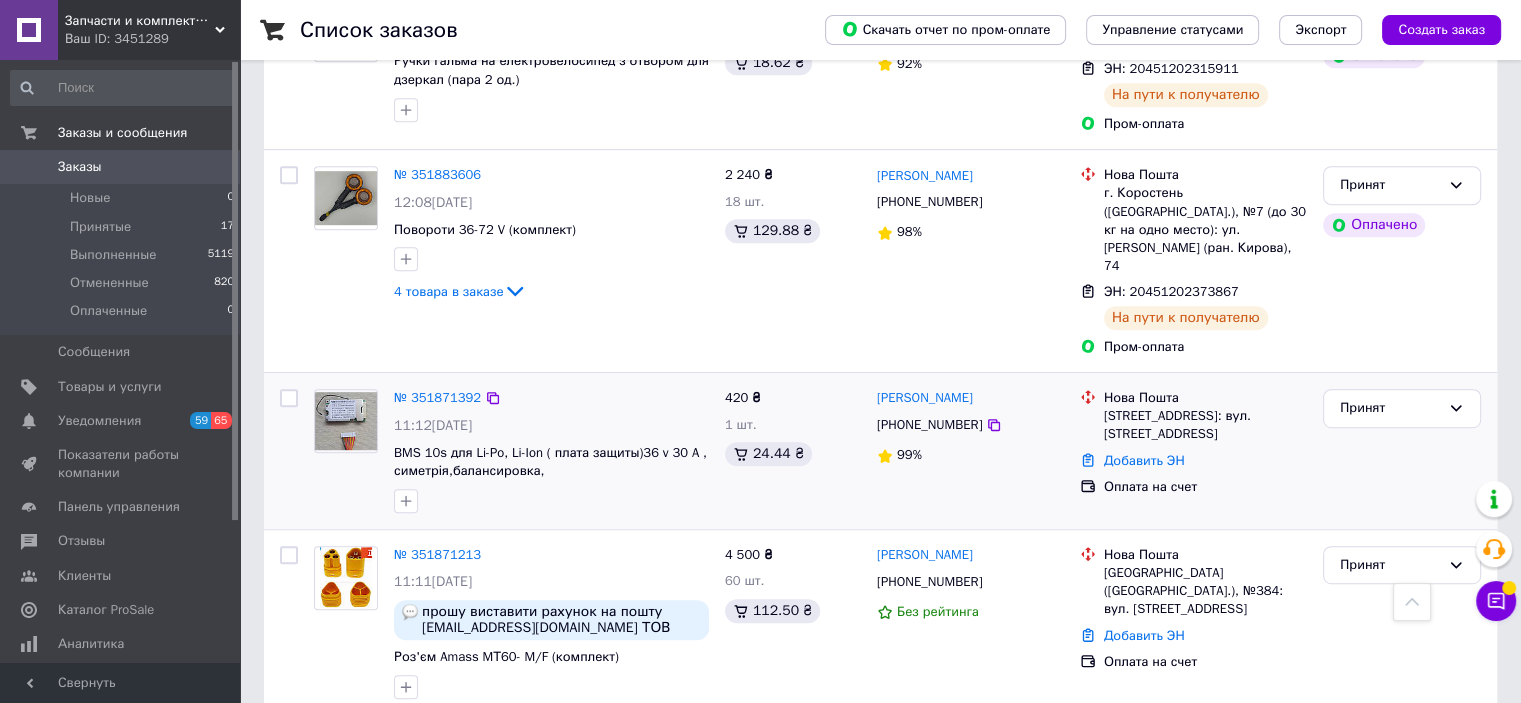 scroll, scrollTop: 1100, scrollLeft: 0, axis: vertical 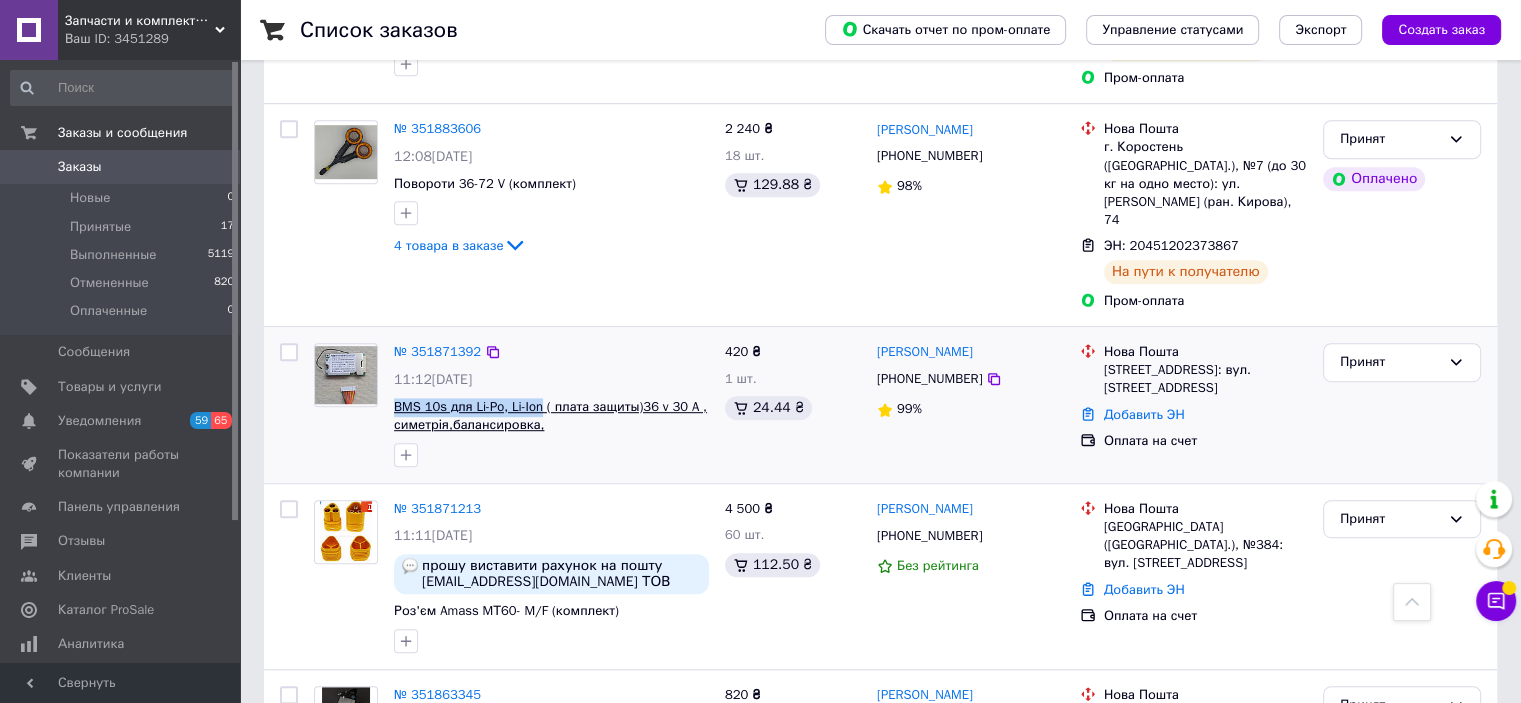 drag, startPoint x: 387, startPoint y: 347, endPoint x: 539, endPoint y: 350, distance: 152.0296 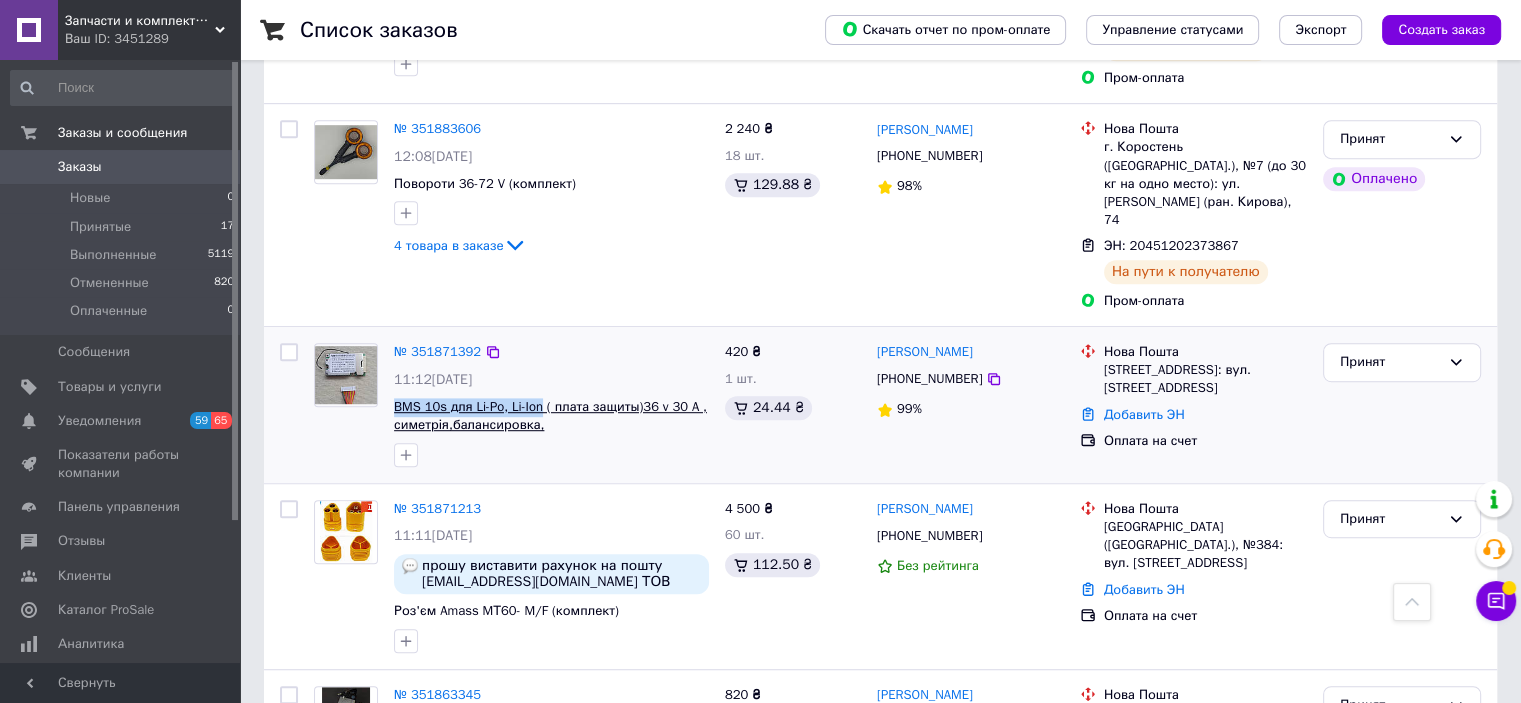 click on "№ 351871392 11:12, 09.07.2025 BMS 10s для Li-Po, Li-Ion ( плата защиты)36 v 30 A , симетрія,балансировка," at bounding box center (551, 405) 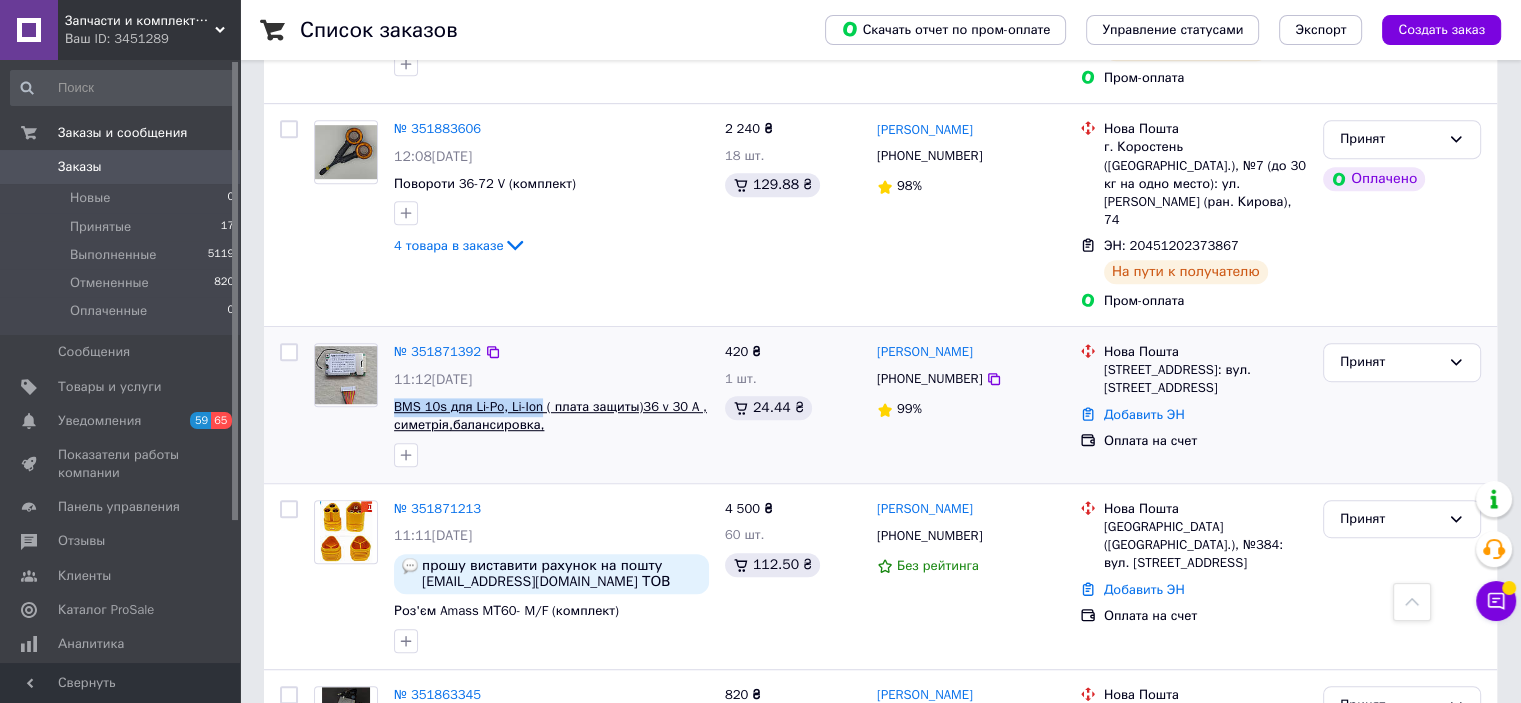 copy on "BMS 10s для Li-Po, Li-Ion" 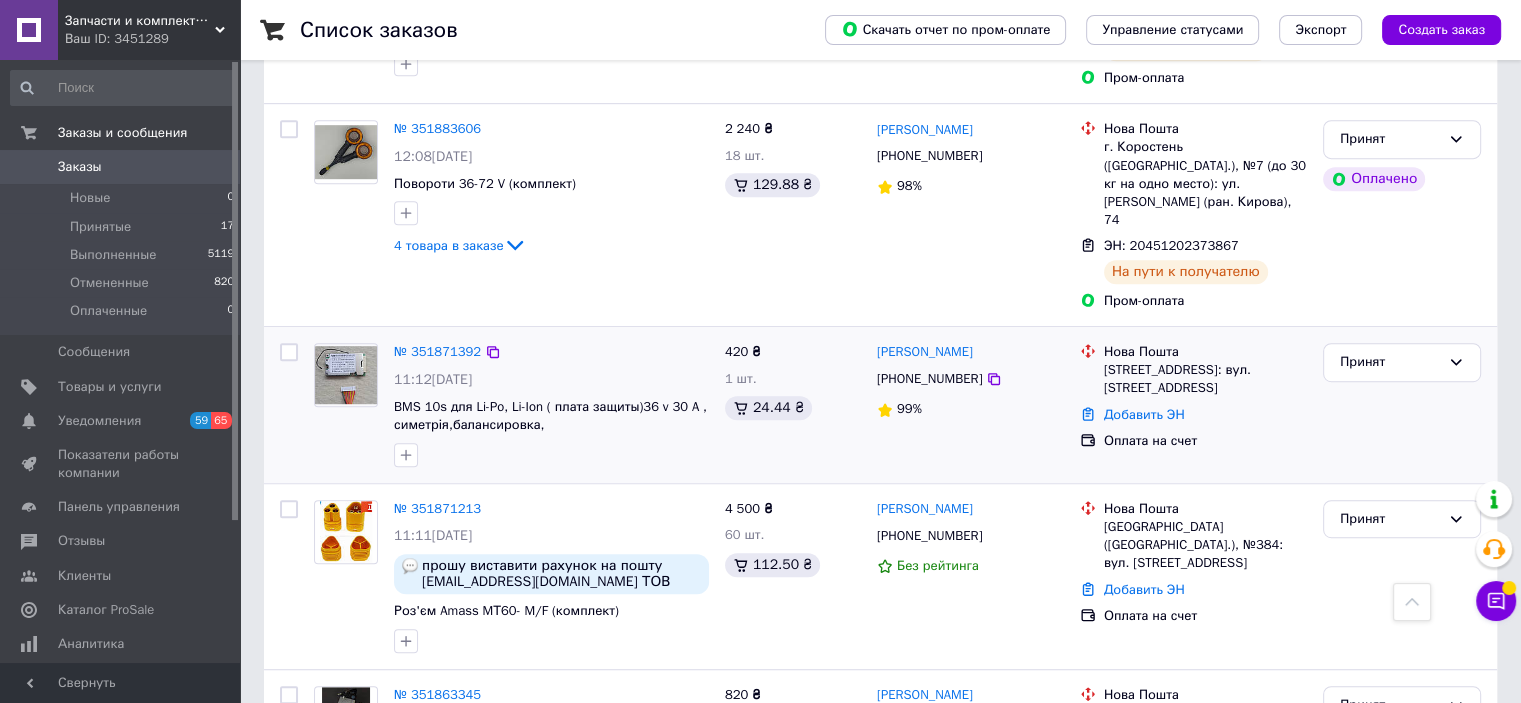 click on "Євген Зарудній +380957710854 99%" at bounding box center [970, 405] 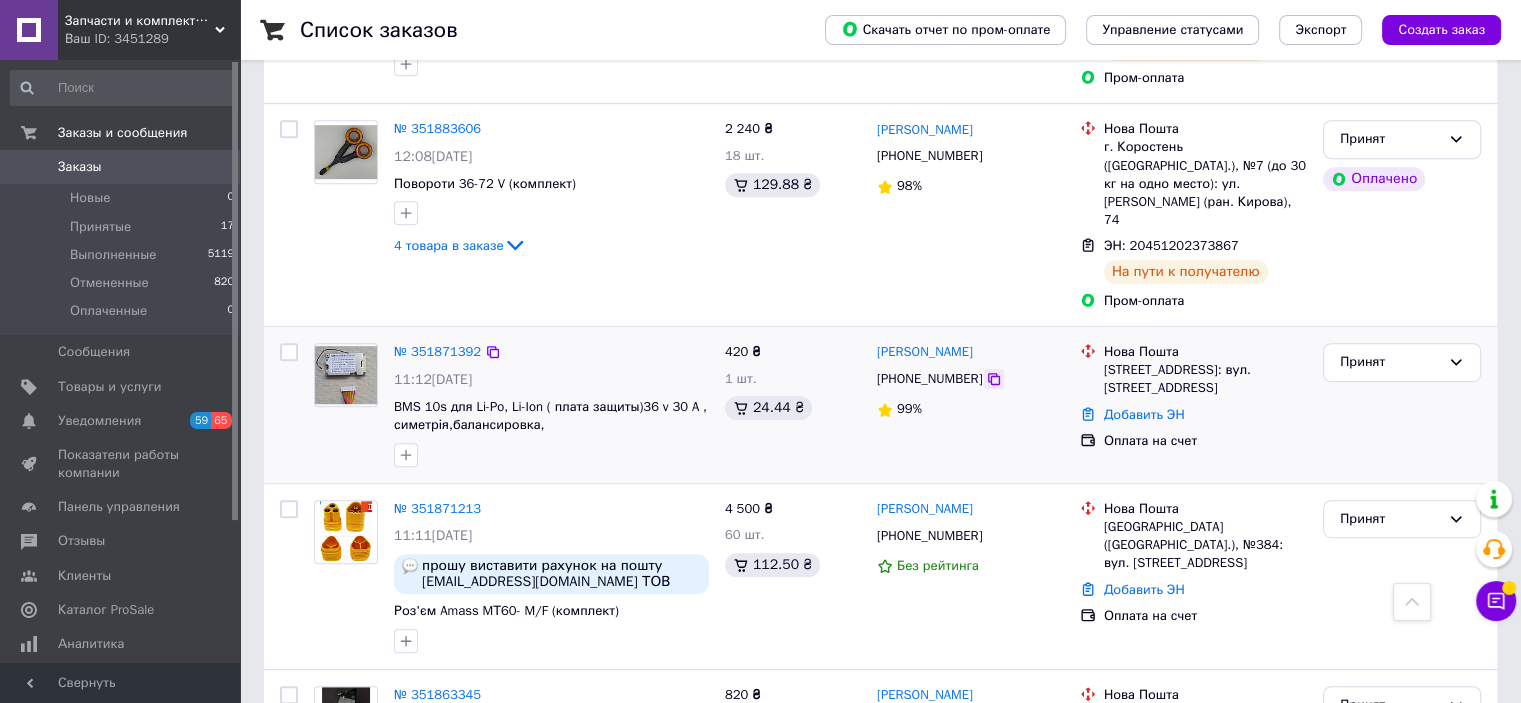 click 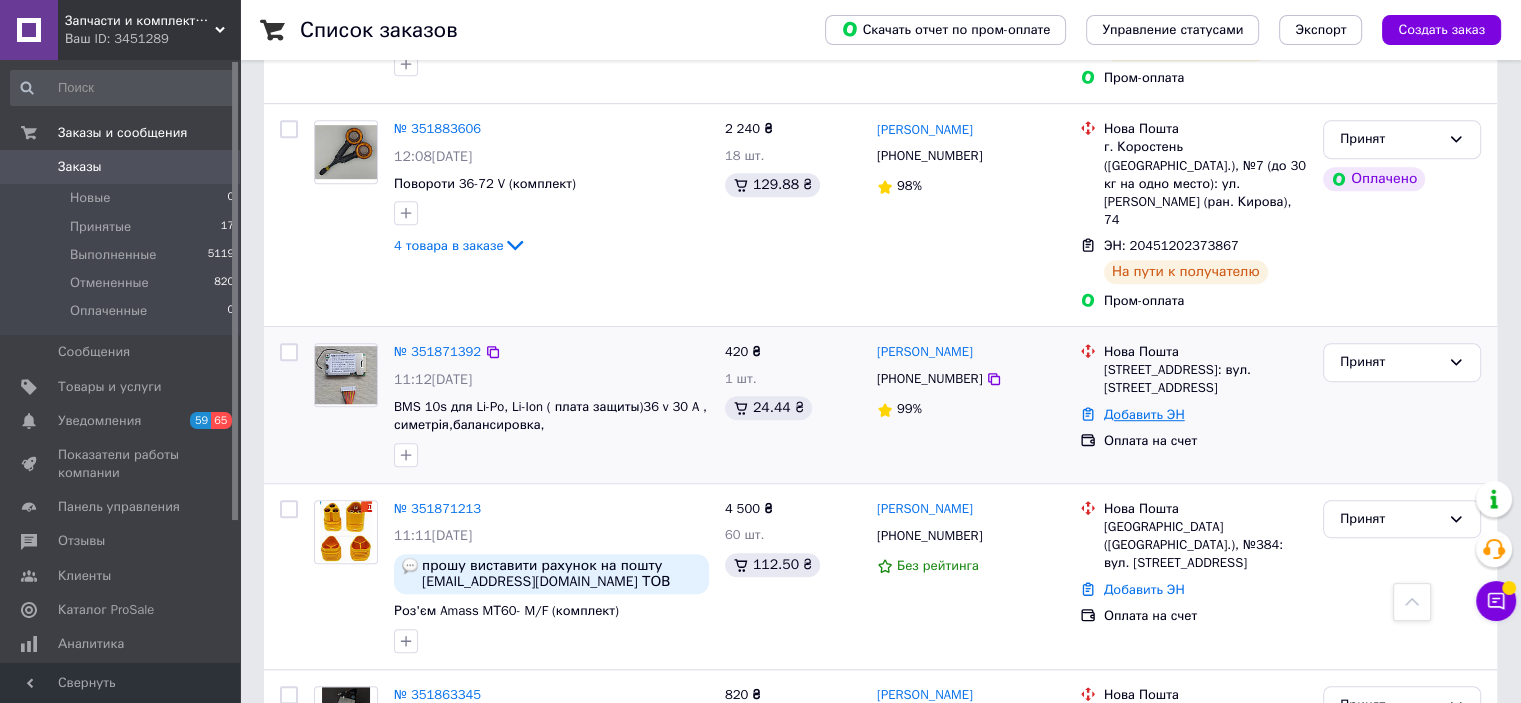 click on "Добавить ЭН" at bounding box center [1144, 414] 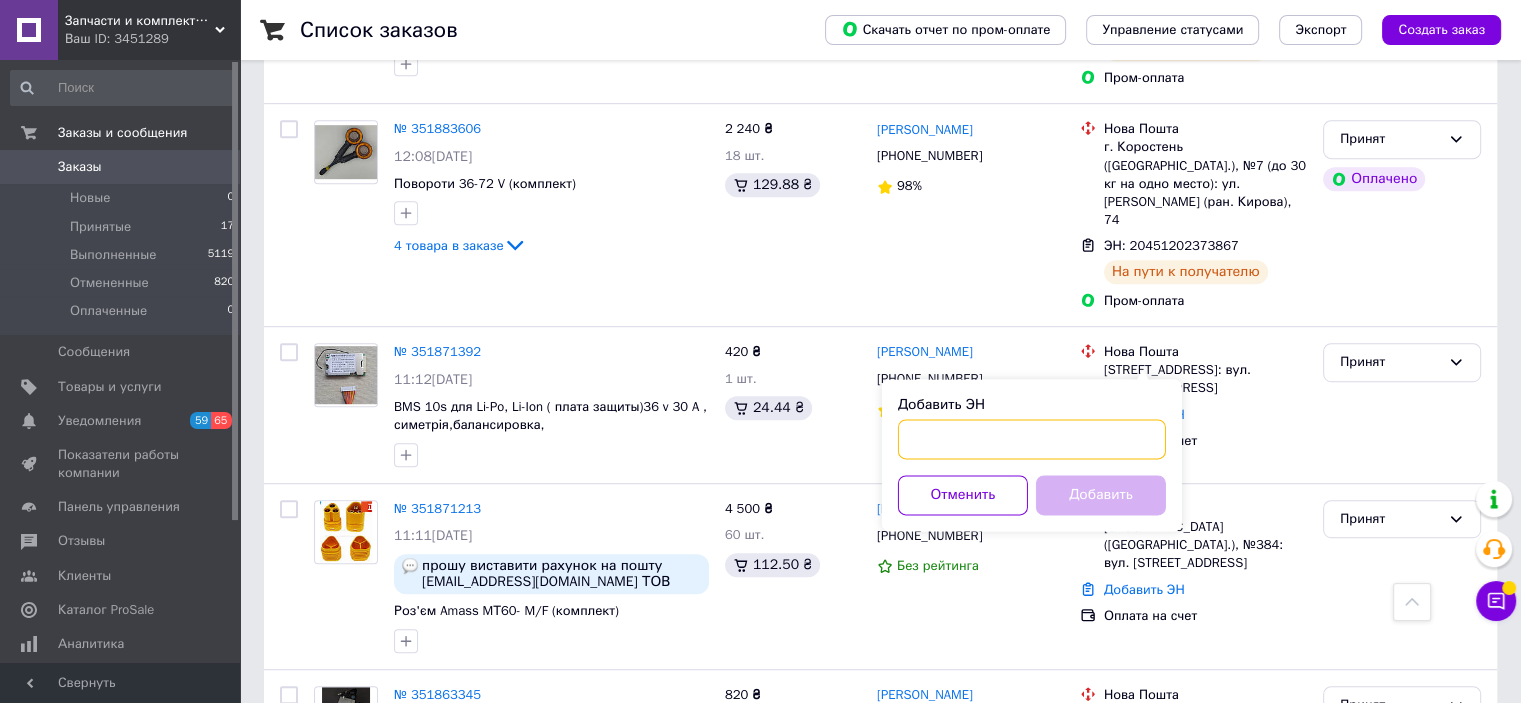 paste on "20451202888236" 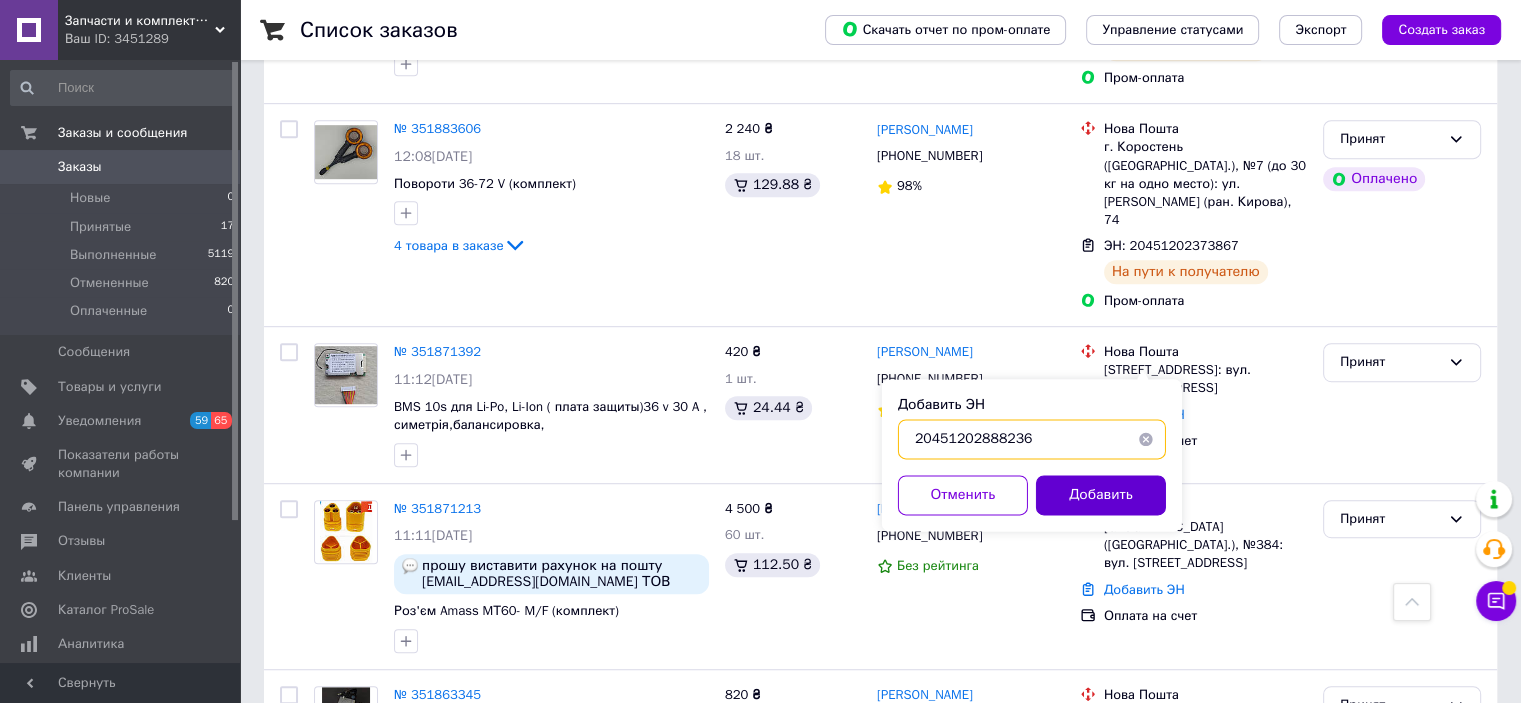 type on "20451202888236" 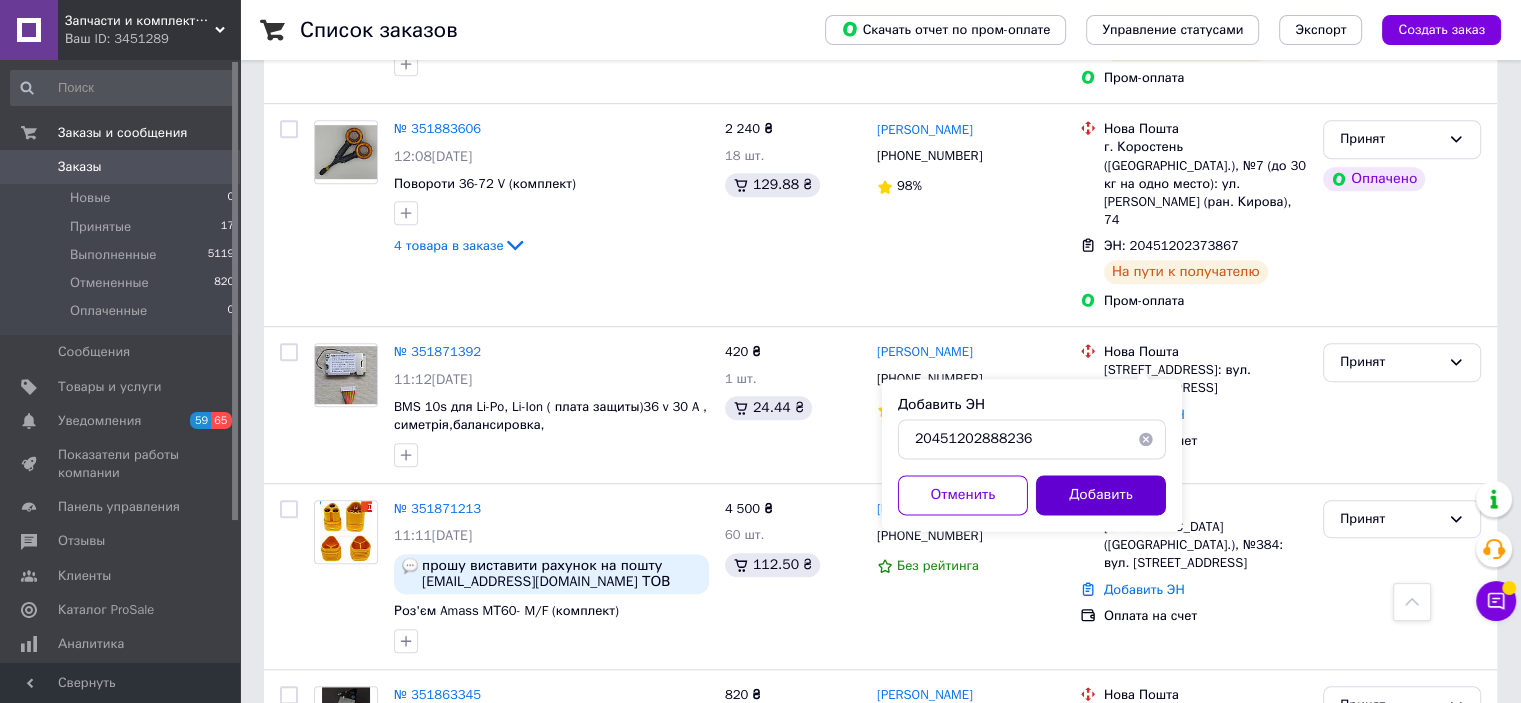 click on "Добавить" at bounding box center (1101, 495) 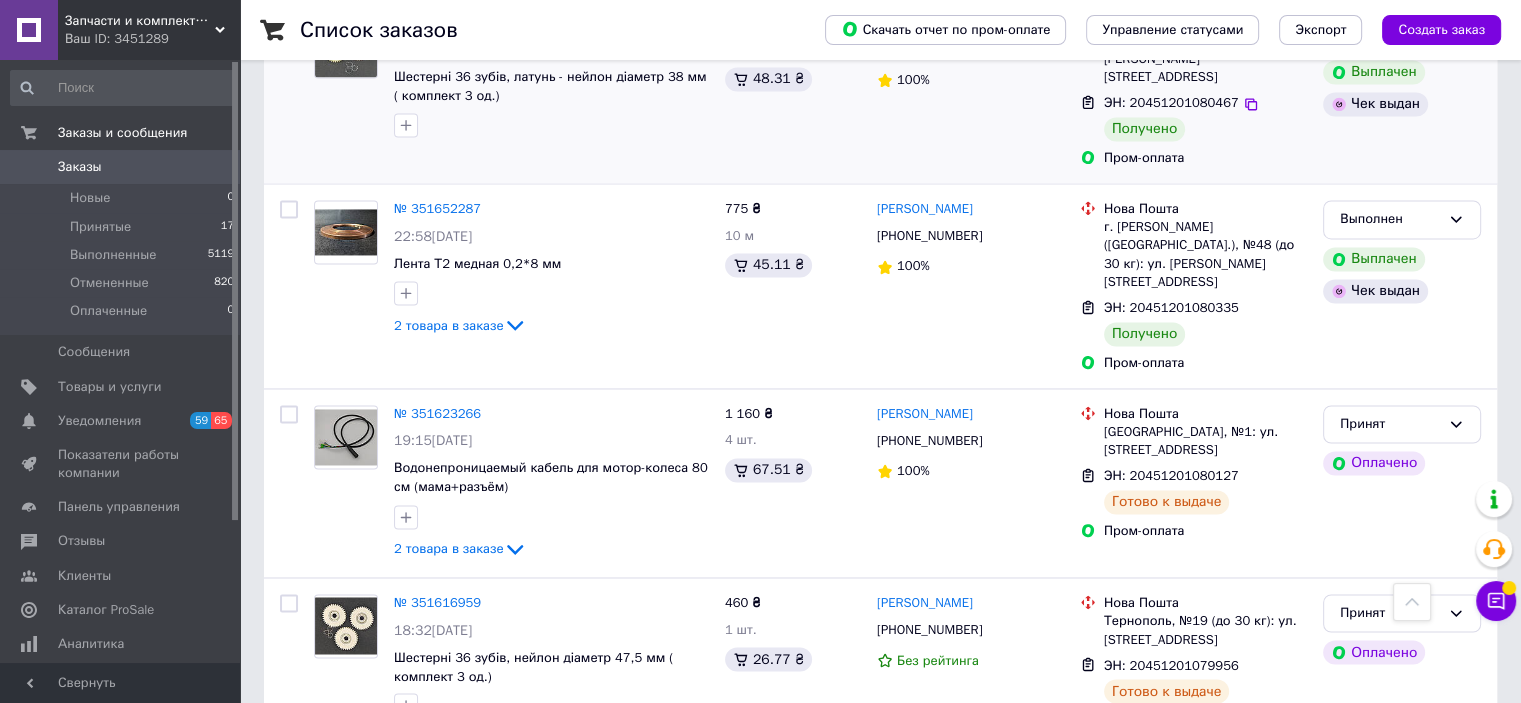 scroll, scrollTop: 3188, scrollLeft: 0, axis: vertical 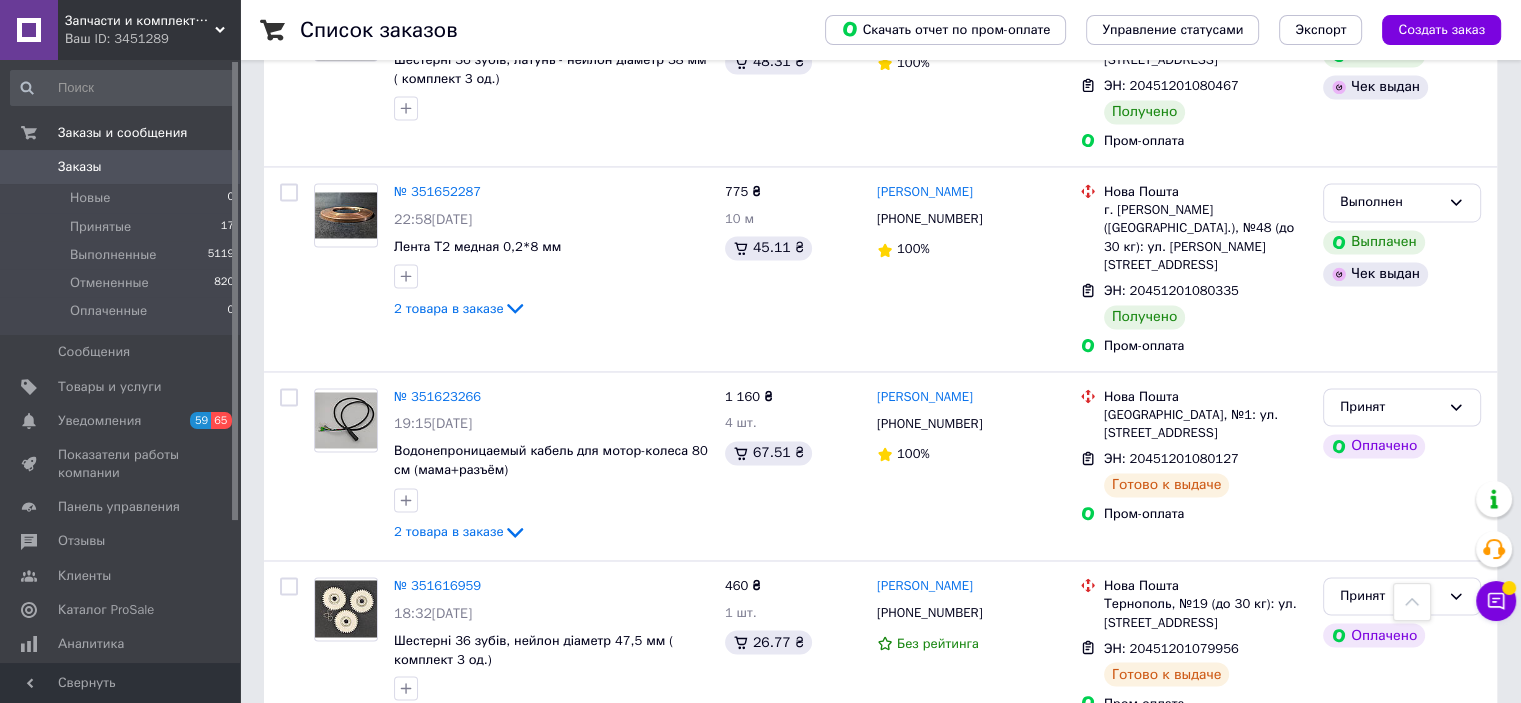 click on "2" at bounding box center (327, 773) 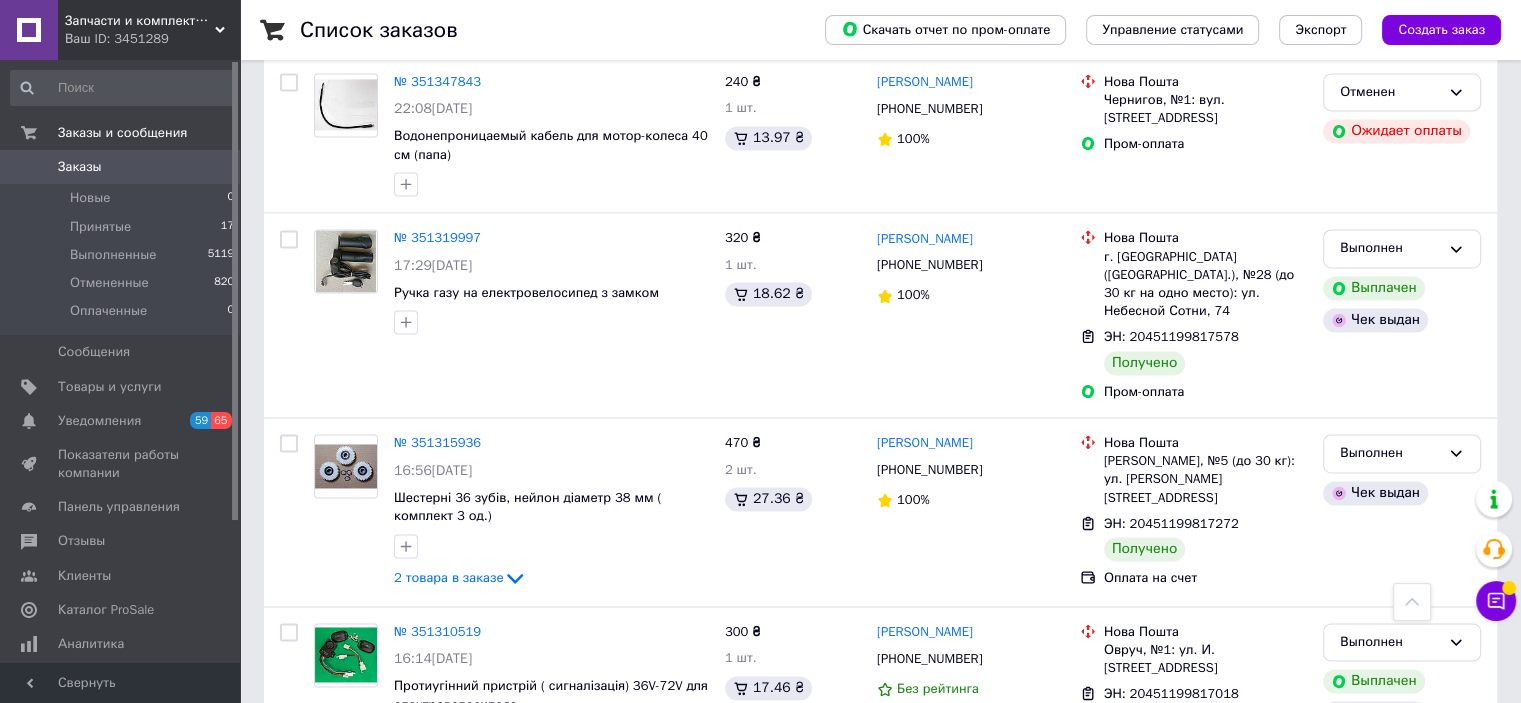 scroll, scrollTop: 3056, scrollLeft: 0, axis: vertical 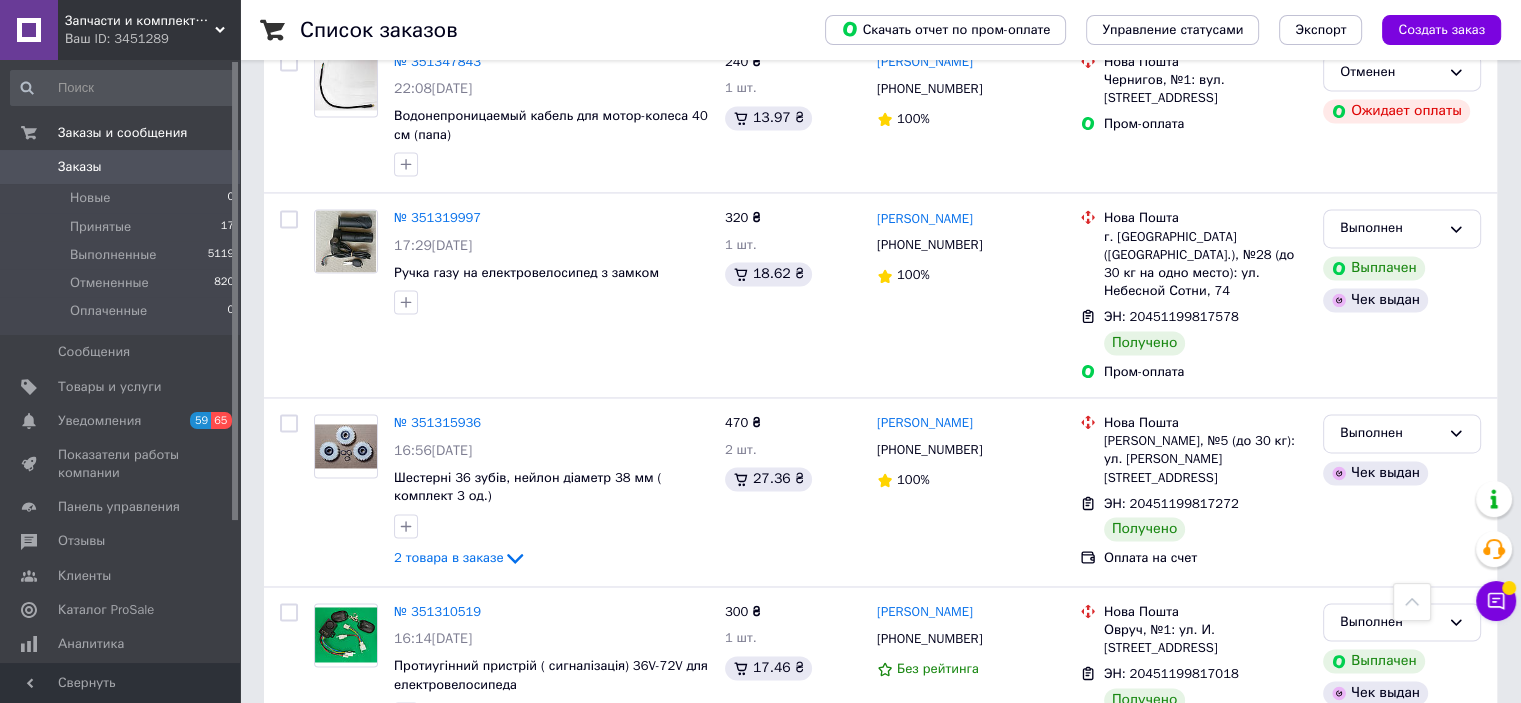 click on "3" at bounding box center [505, 1040] 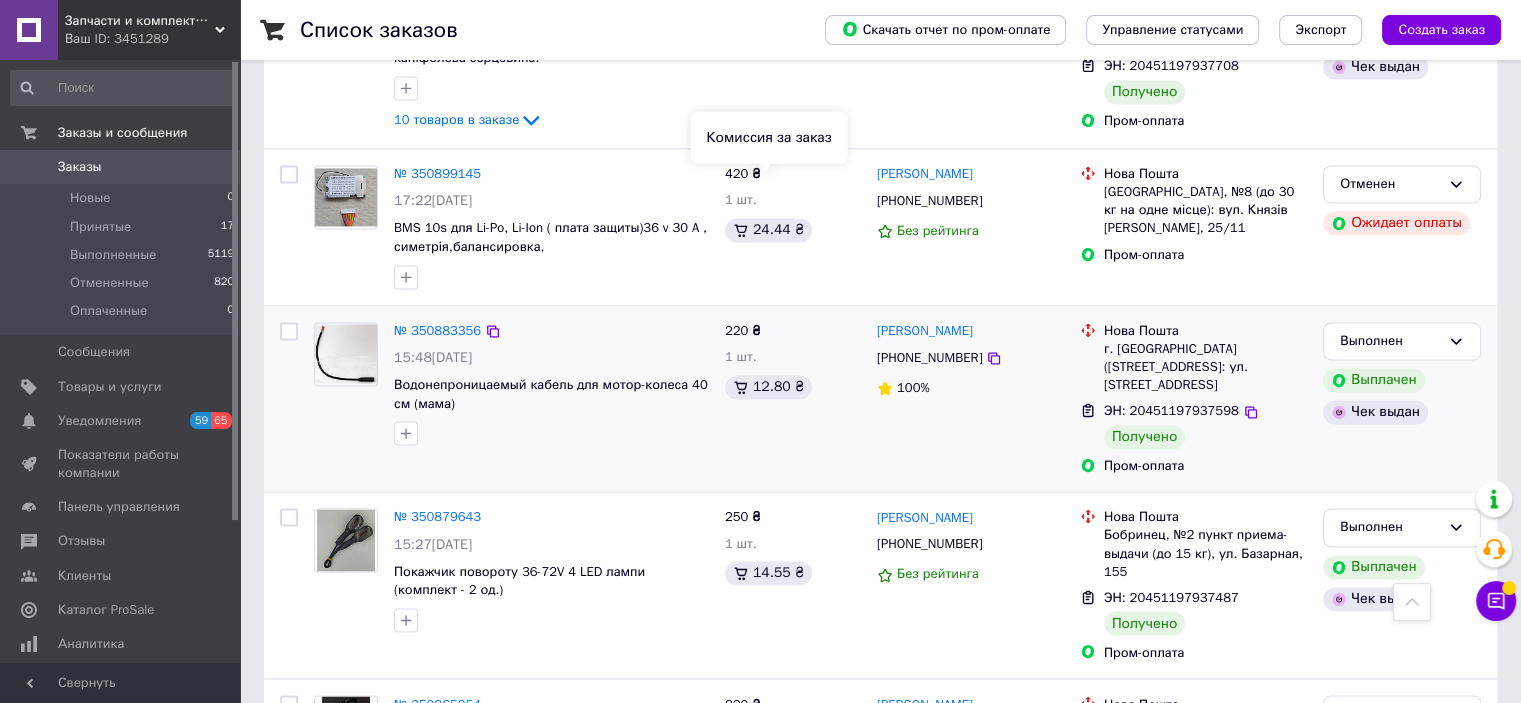 scroll, scrollTop: 3234, scrollLeft: 0, axis: vertical 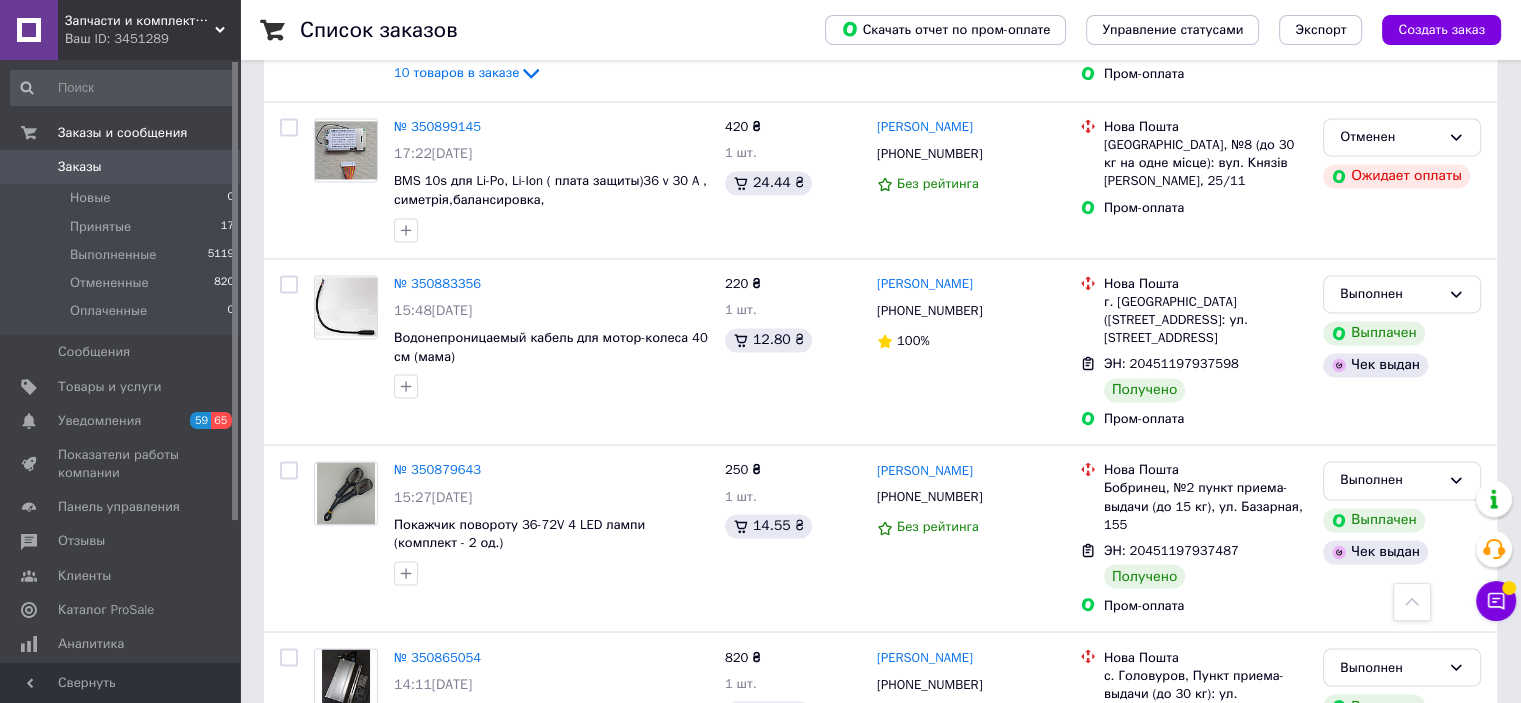 drag, startPoint x: 417, startPoint y: 658, endPoint x: 444, endPoint y: 651, distance: 27.89265 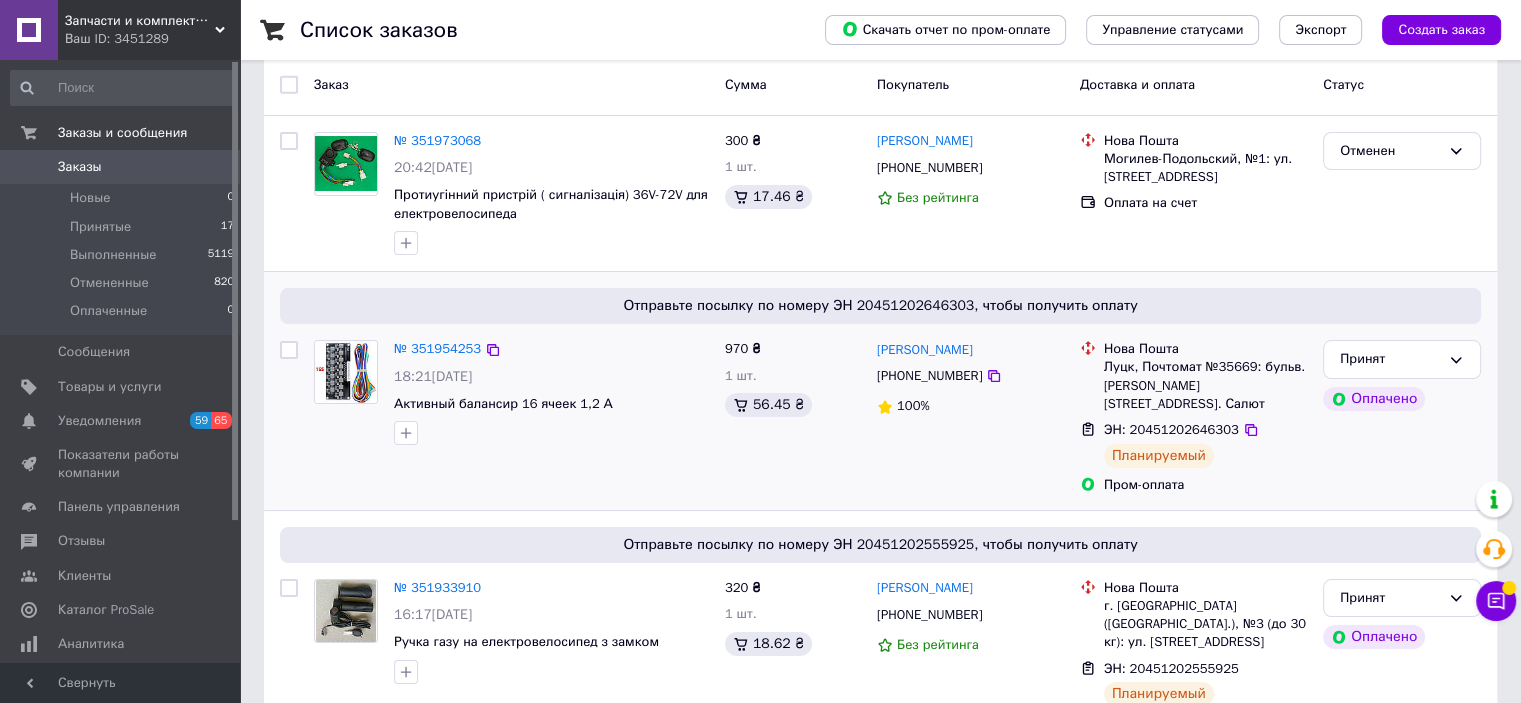 scroll, scrollTop: 0, scrollLeft: 0, axis: both 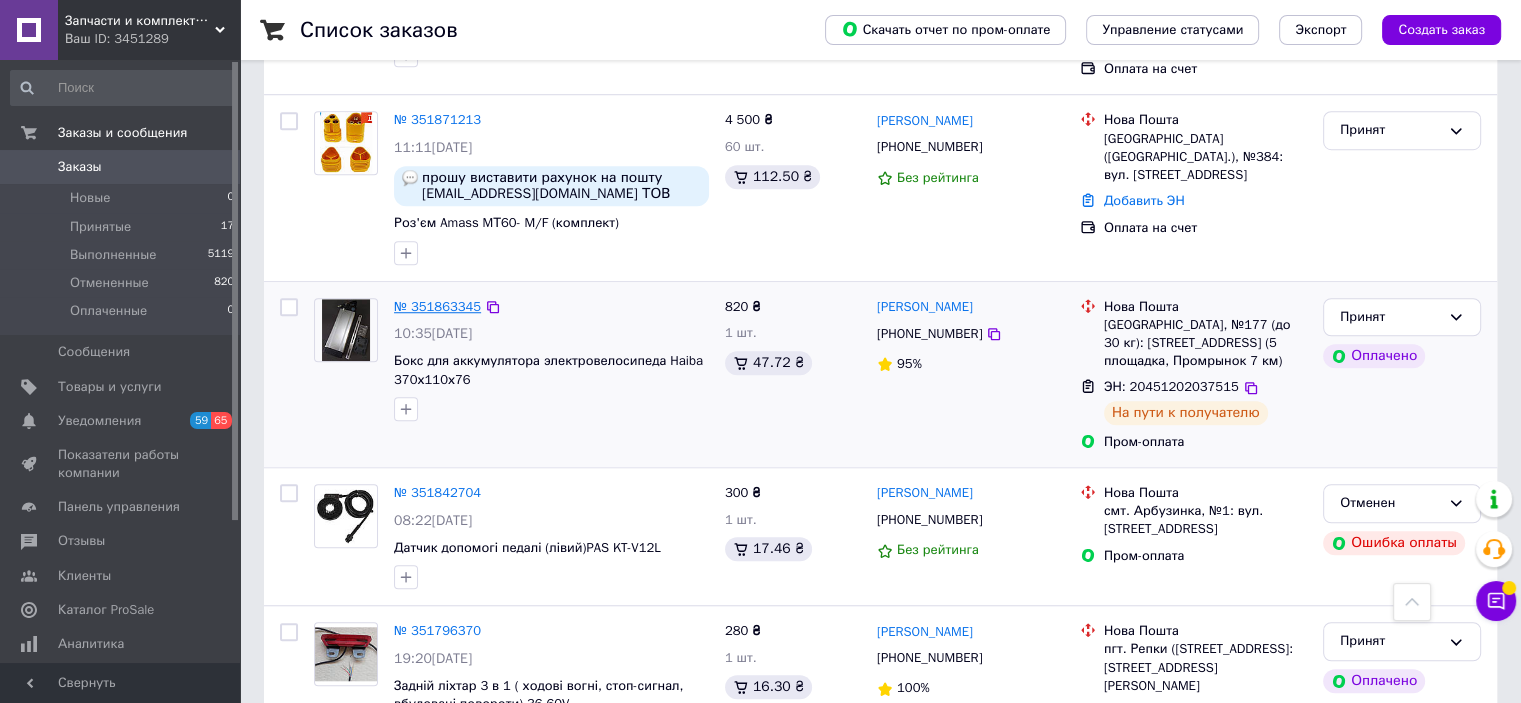 click on "№ 351863345" at bounding box center [437, 306] 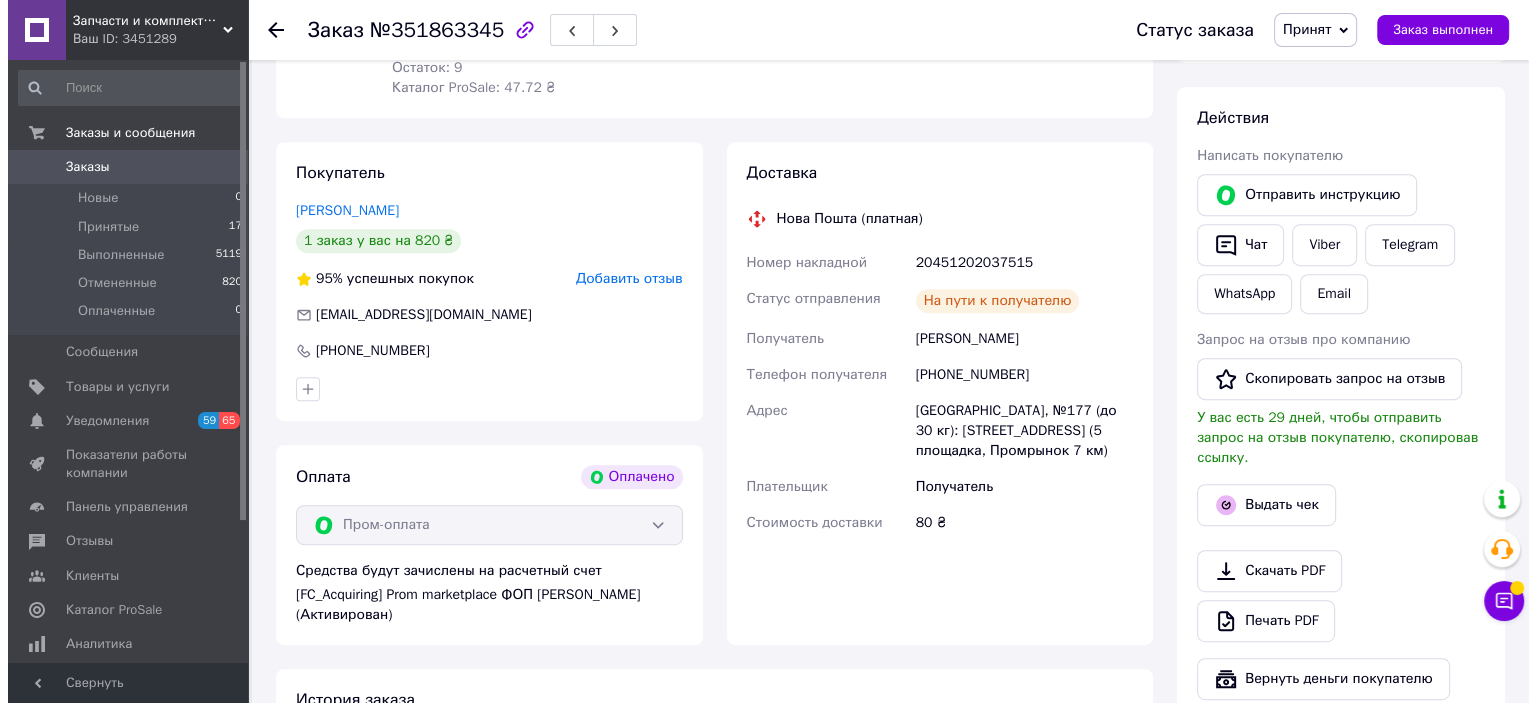 scroll, scrollTop: 1000, scrollLeft: 0, axis: vertical 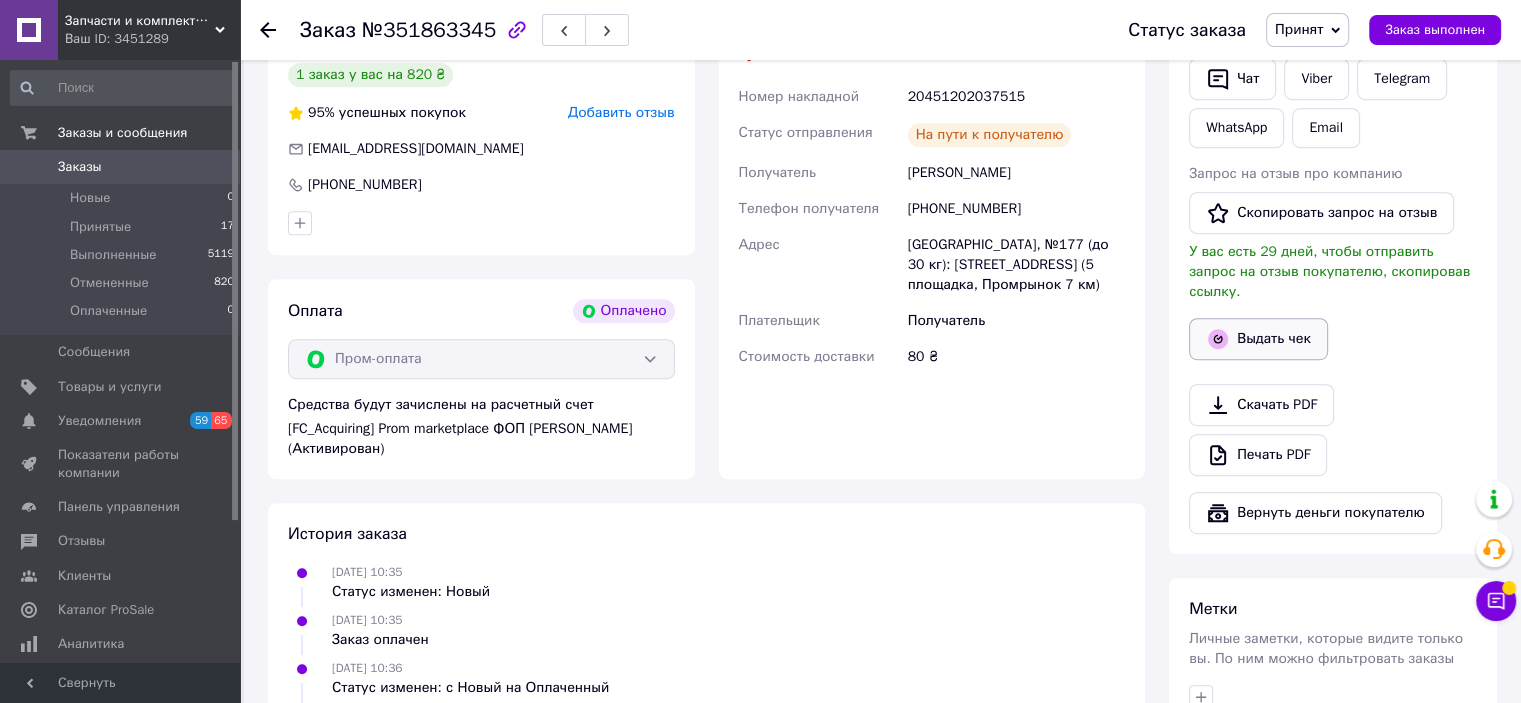 click 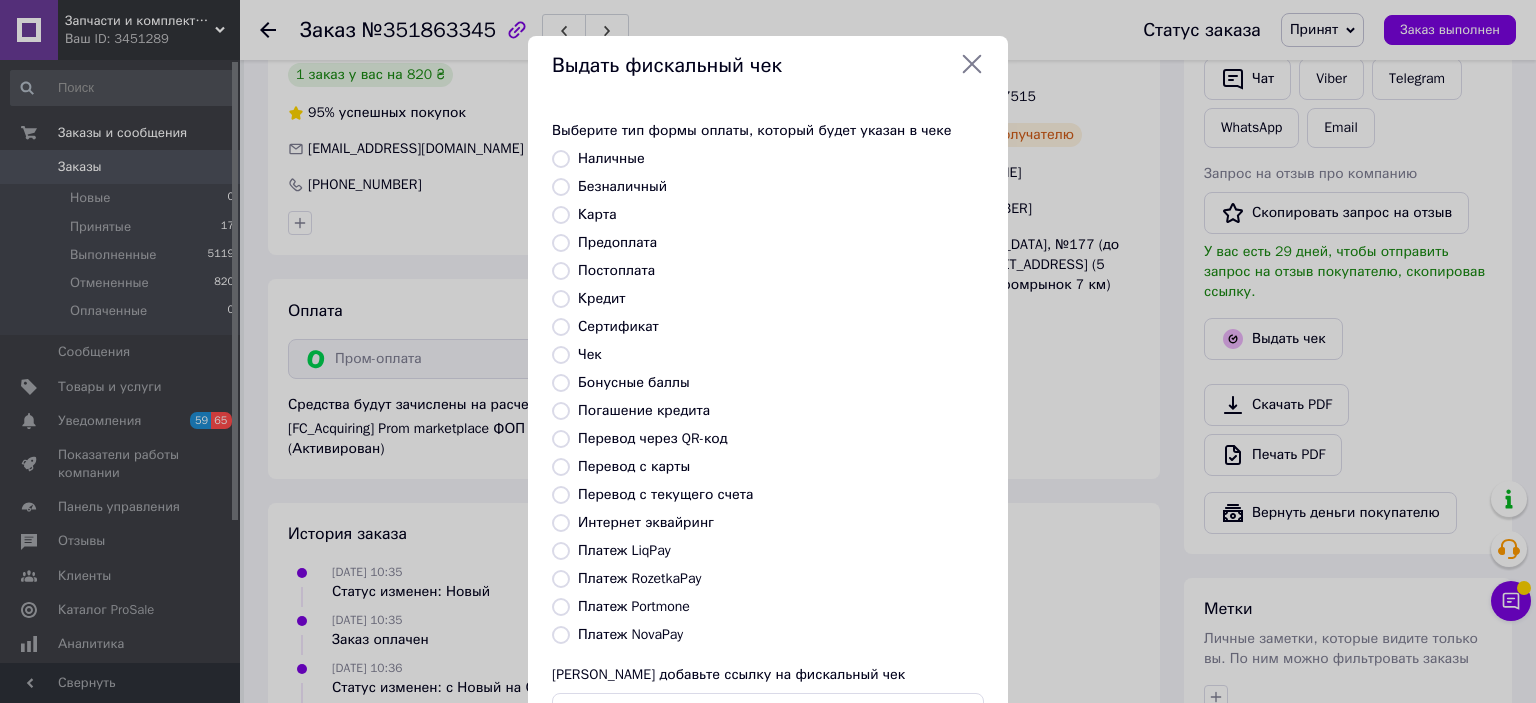 click on "Безналичный" at bounding box center [561, 187] 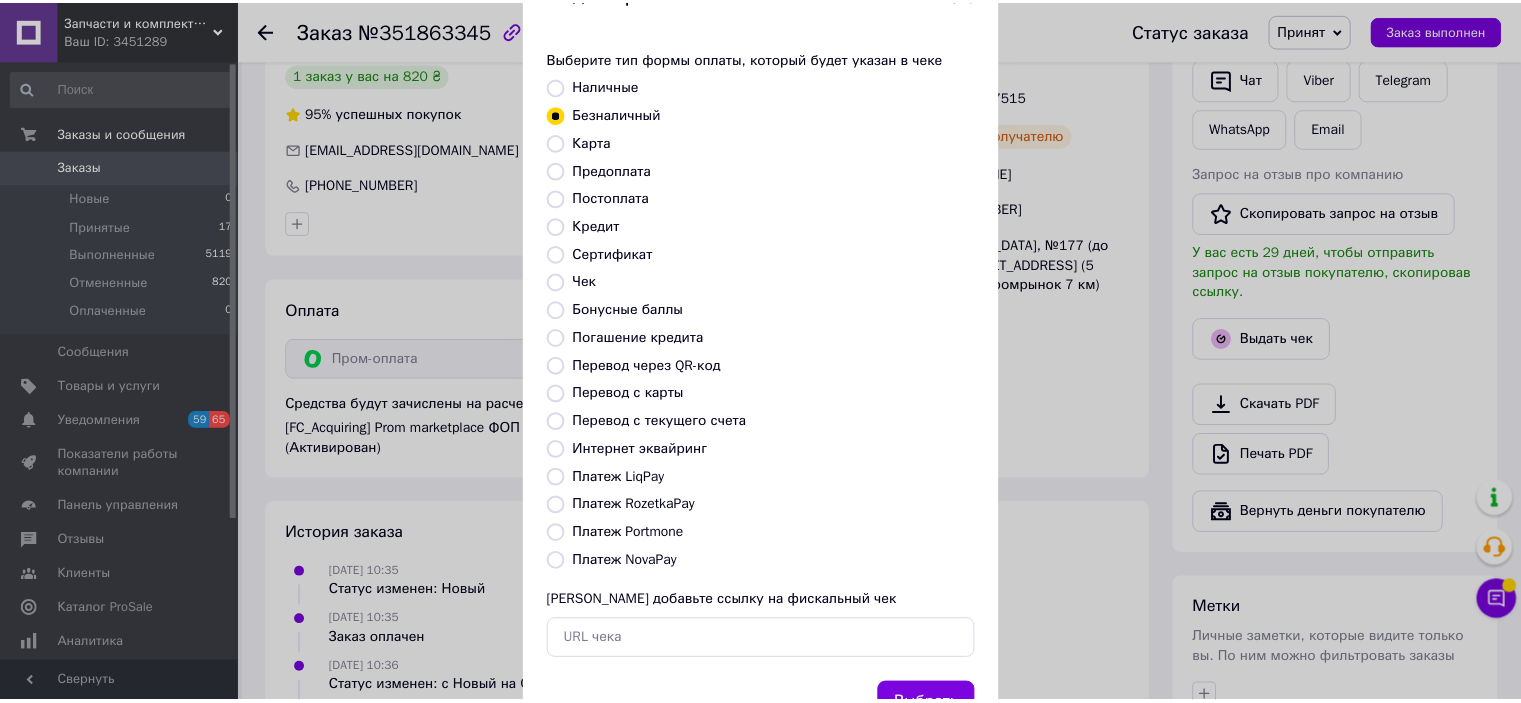 scroll, scrollTop: 155, scrollLeft: 0, axis: vertical 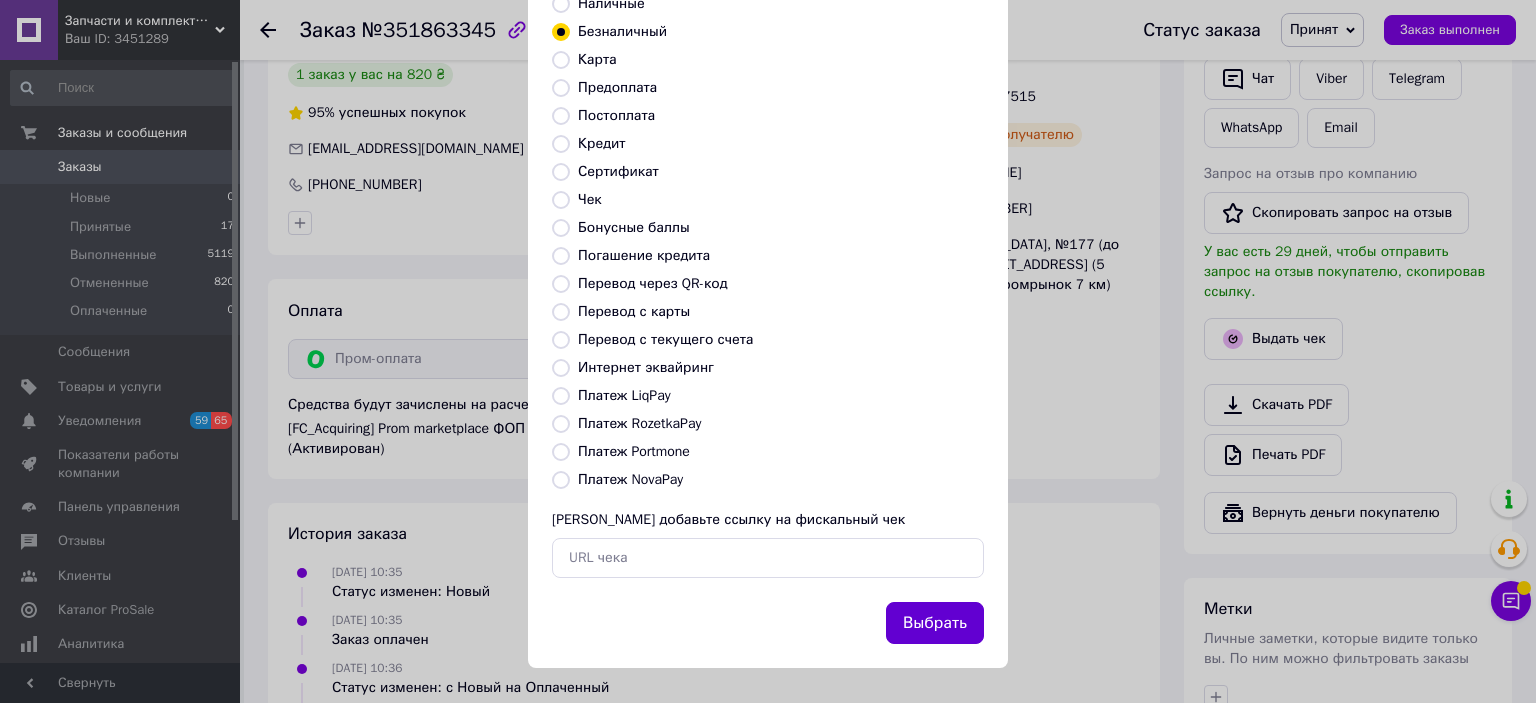 click on "Выбрать" at bounding box center [935, 623] 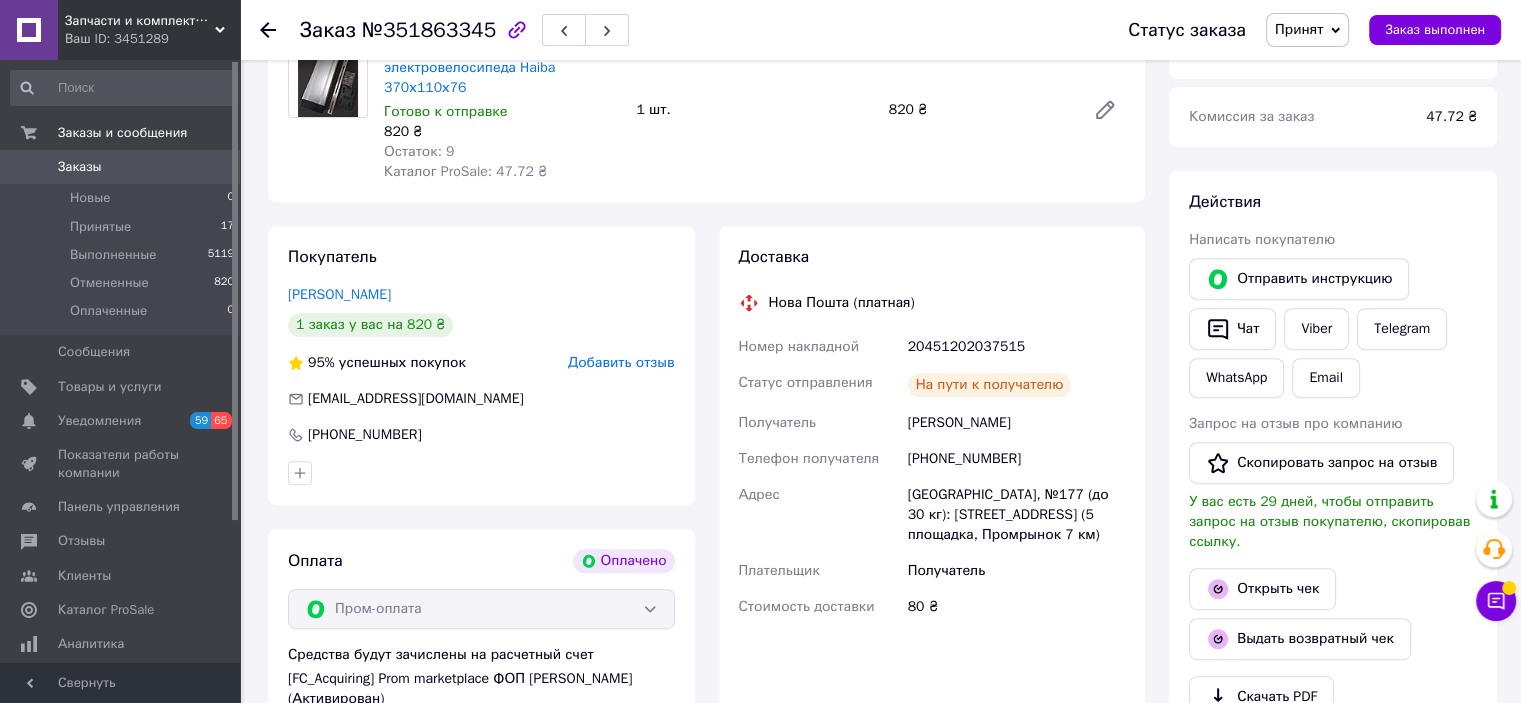scroll, scrollTop: 700, scrollLeft: 0, axis: vertical 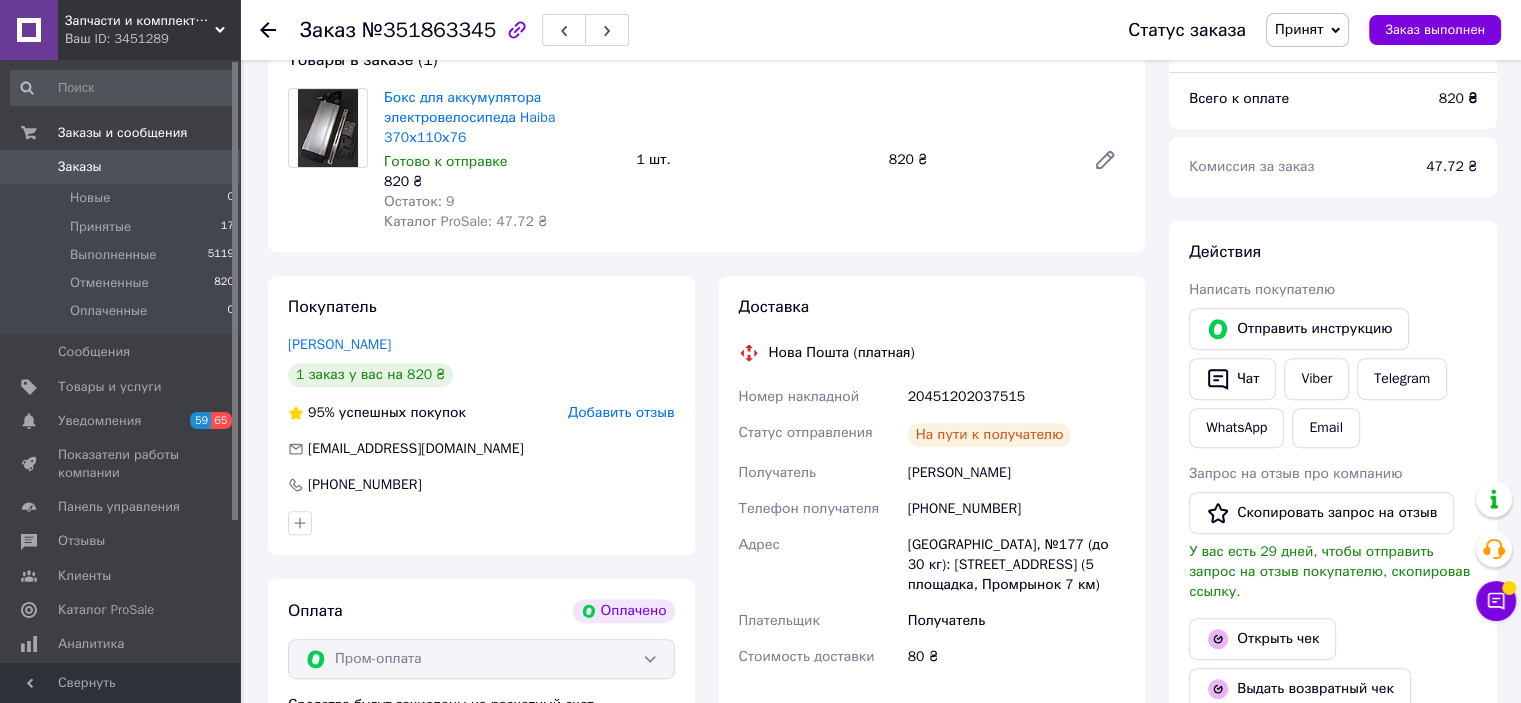 click 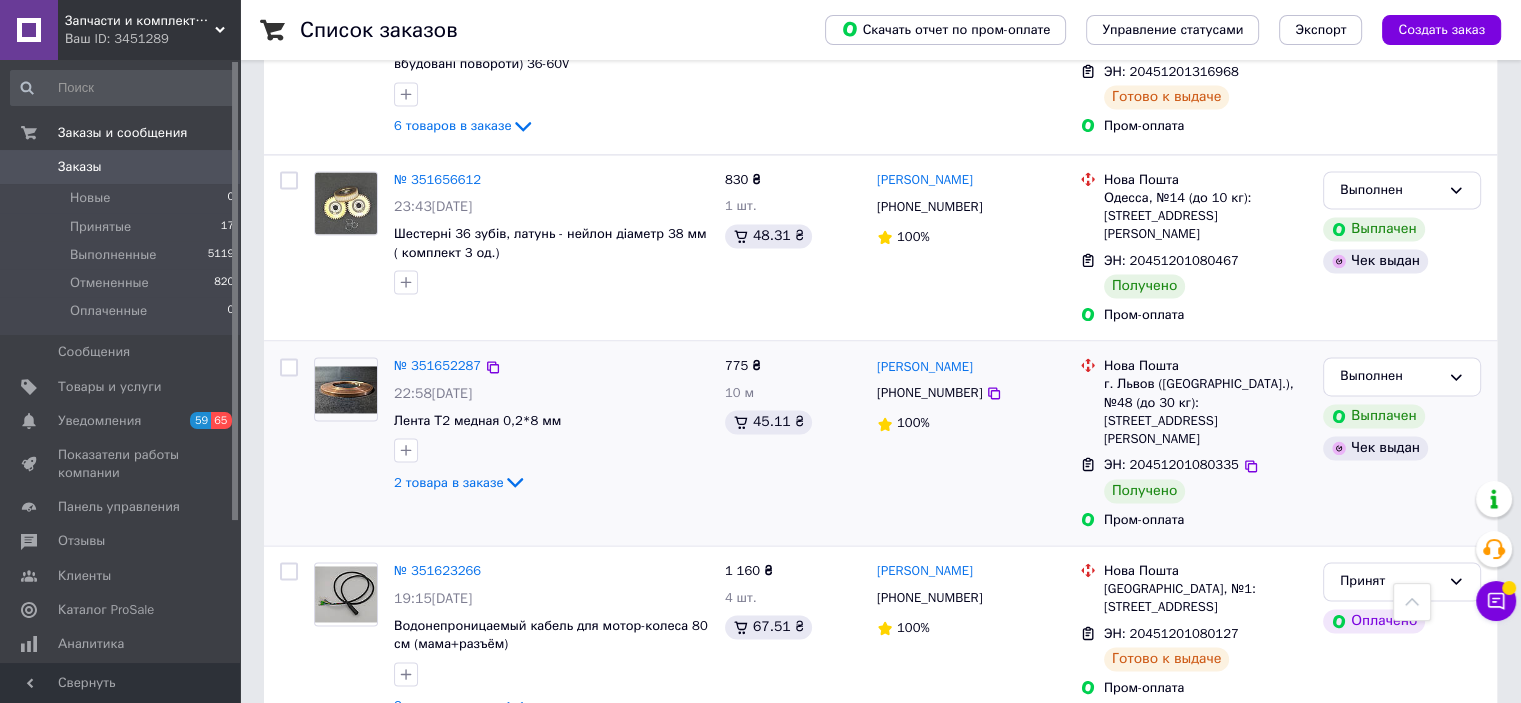 scroll, scrollTop: 3100, scrollLeft: 0, axis: vertical 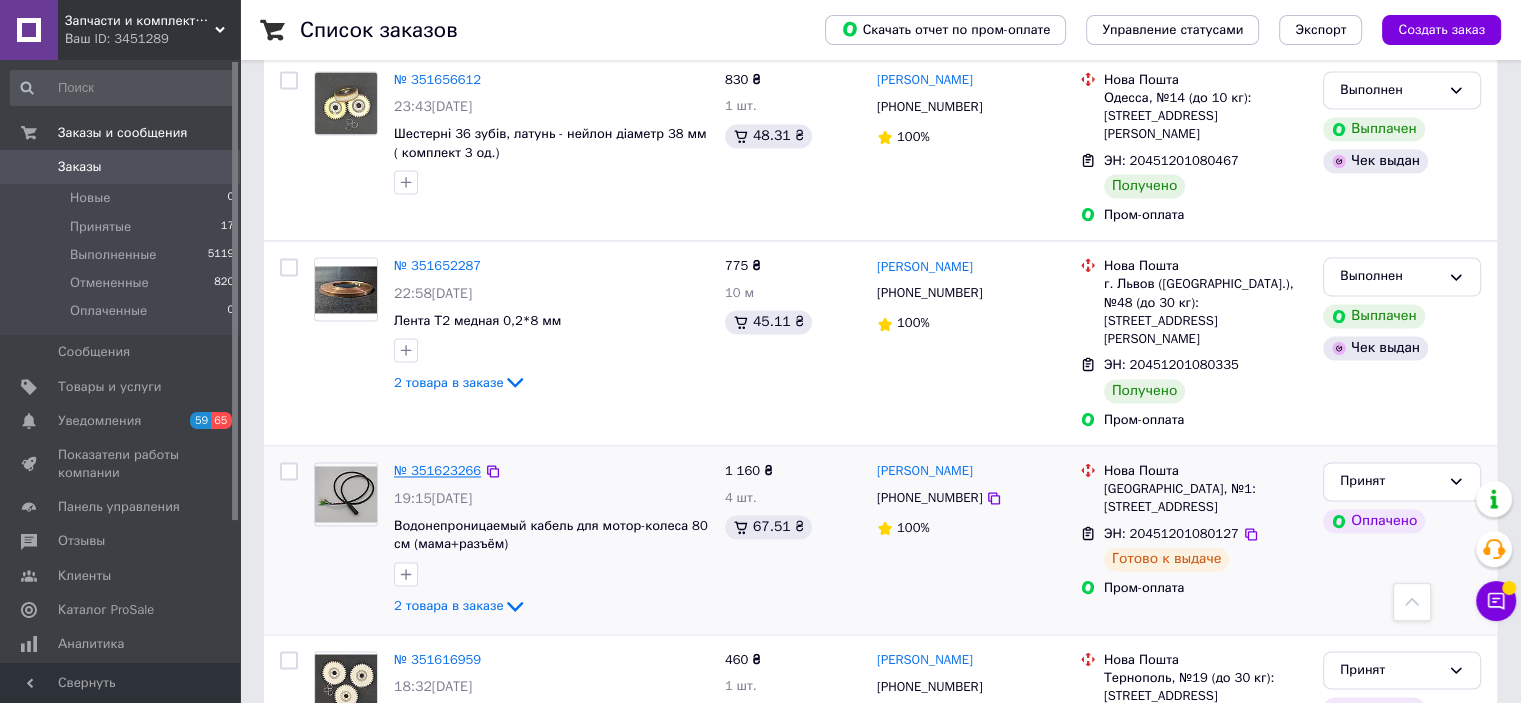 click on "№ 351623266" at bounding box center (437, 470) 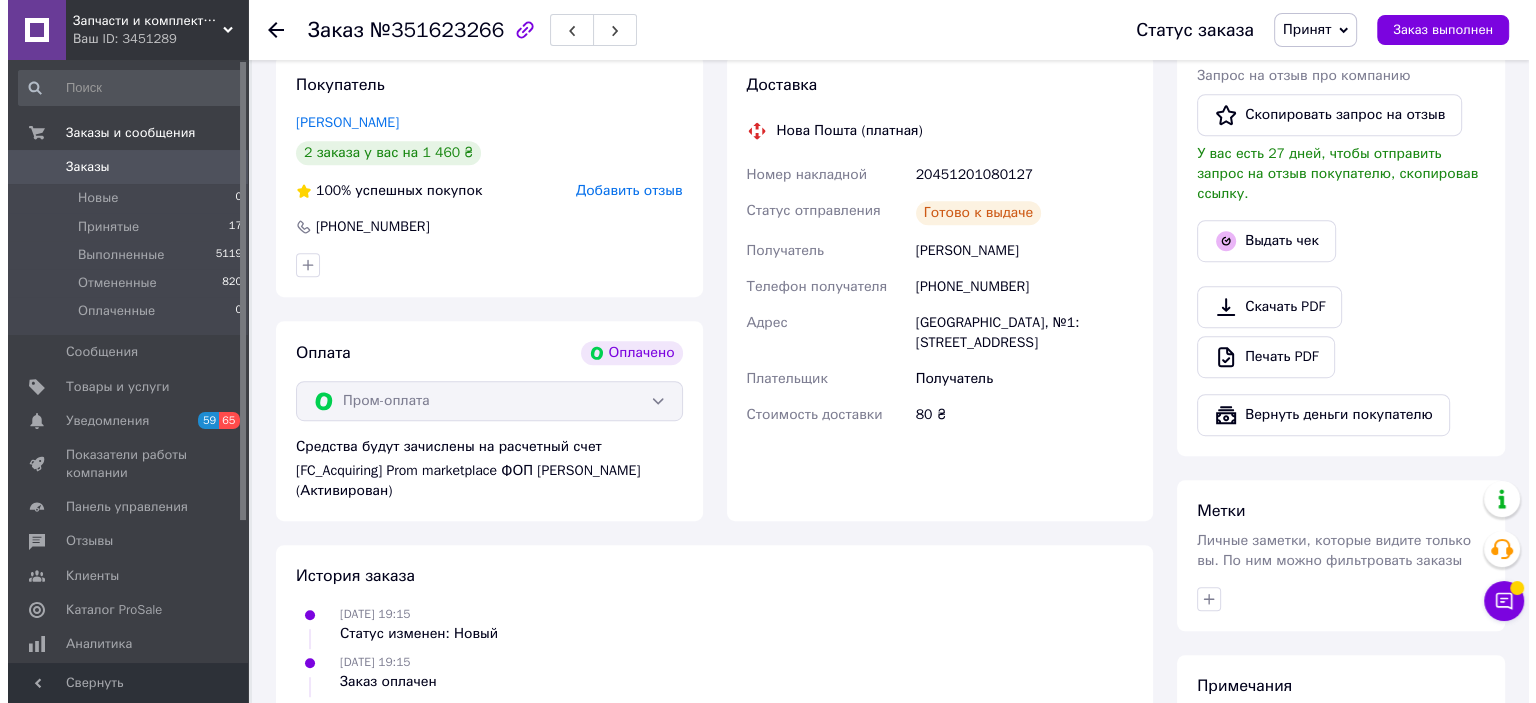 scroll, scrollTop: 1056, scrollLeft: 0, axis: vertical 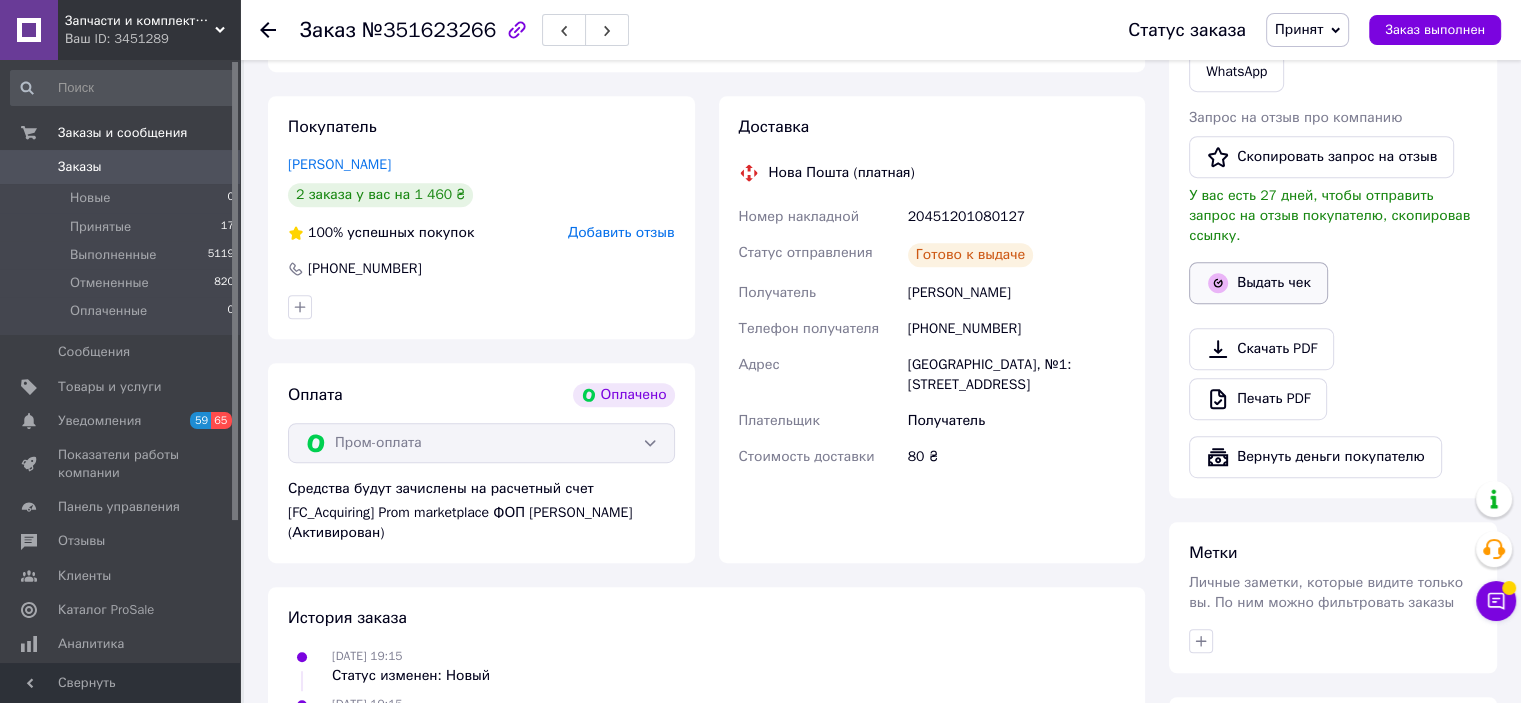 click 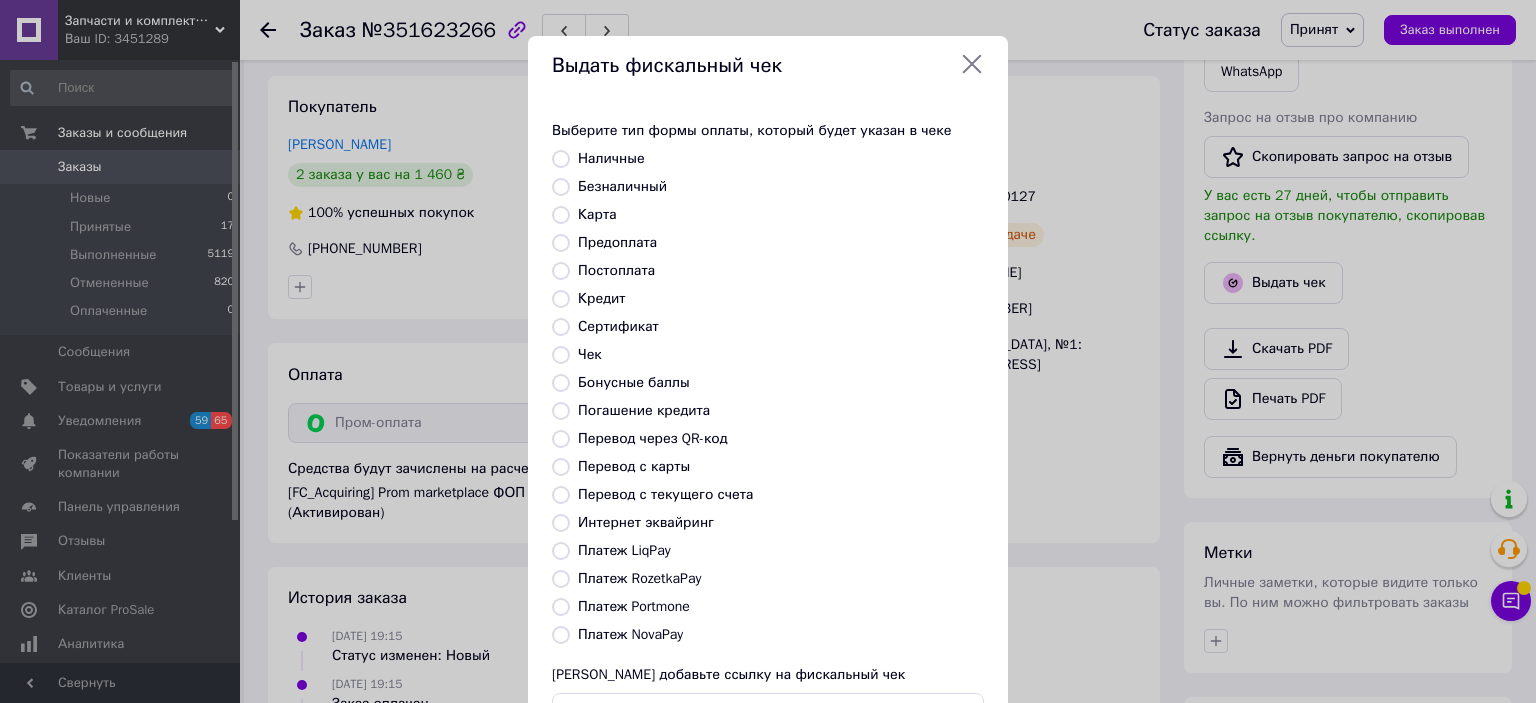 click on "Безналичный" at bounding box center [561, 187] 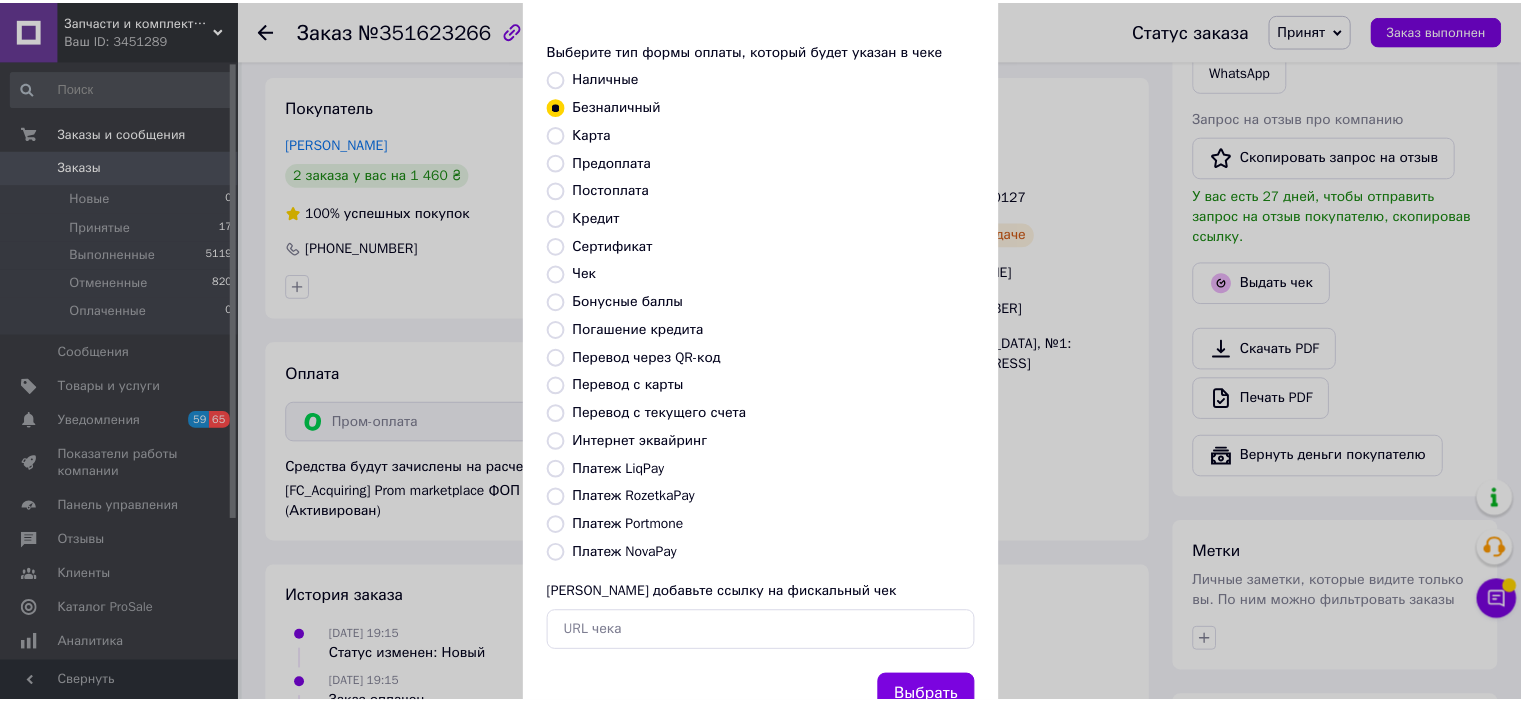 scroll, scrollTop: 155, scrollLeft: 0, axis: vertical 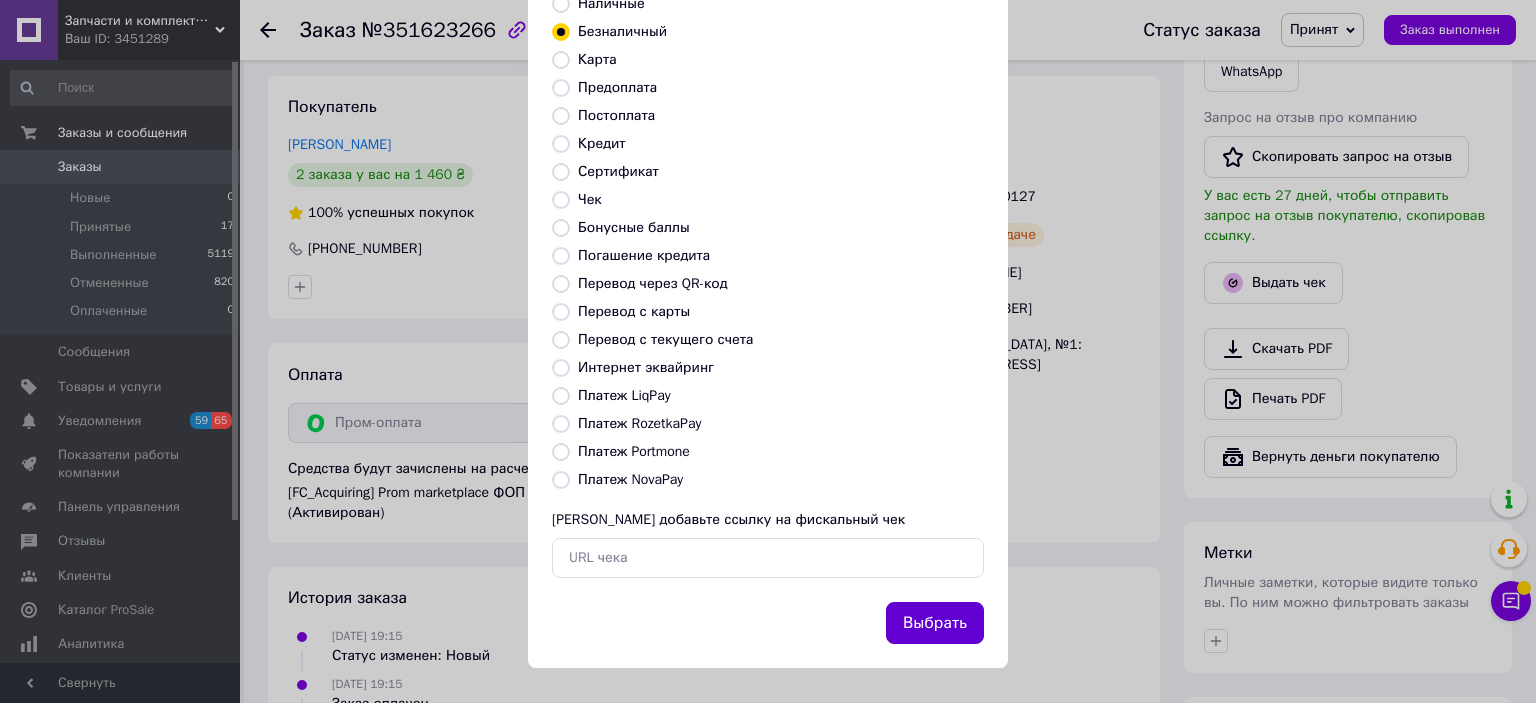 click on "Выбрать" at bounding box center (935, 623) 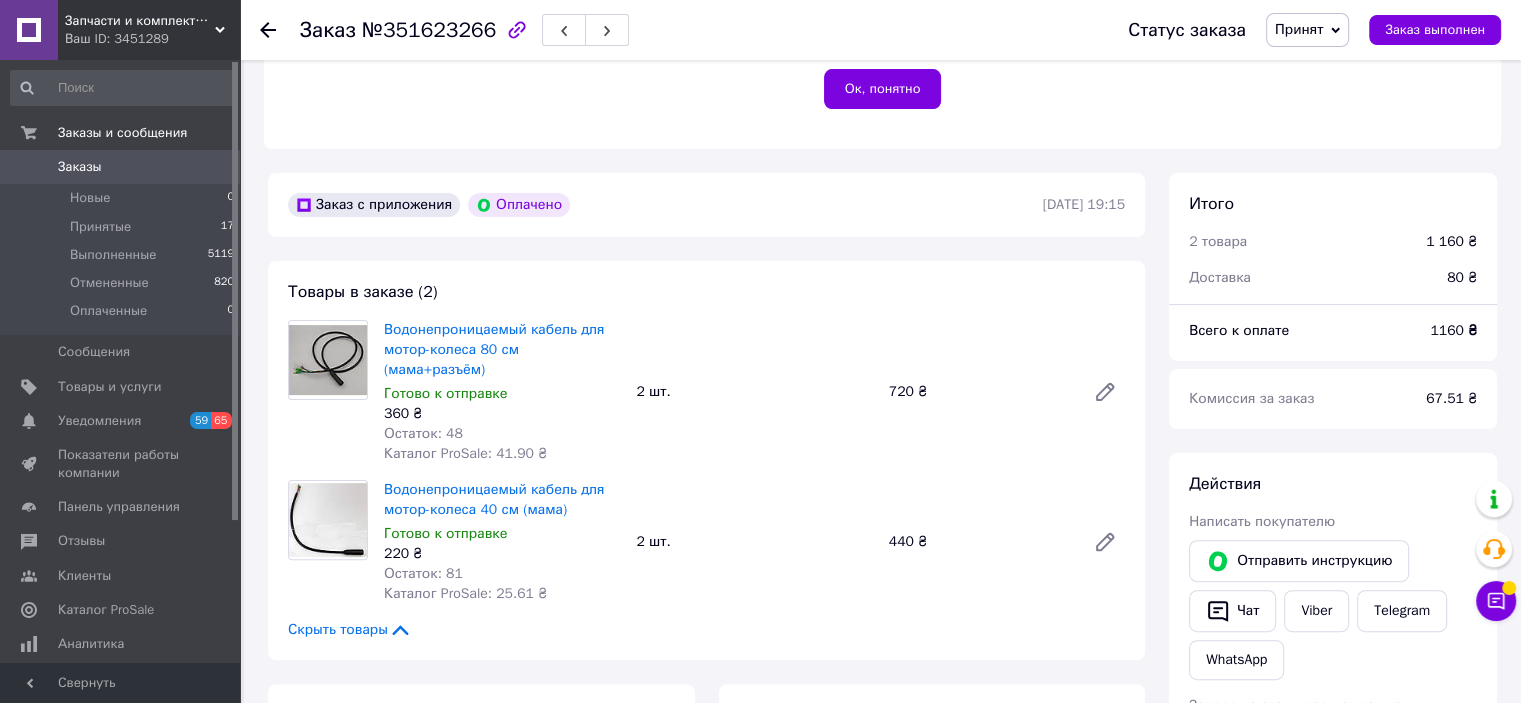 scroll, scrollTop: 656, scrollLeft: 0, axis: vertical 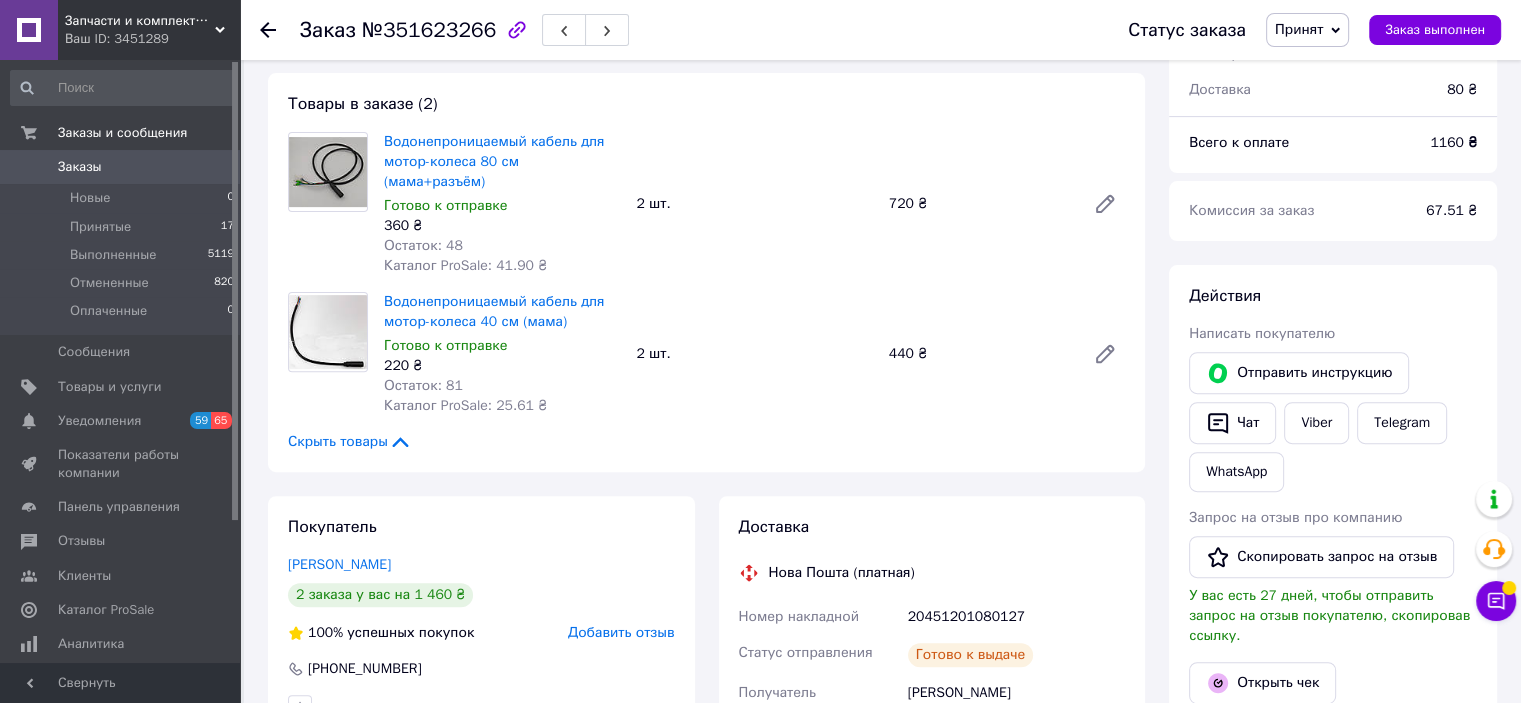 click 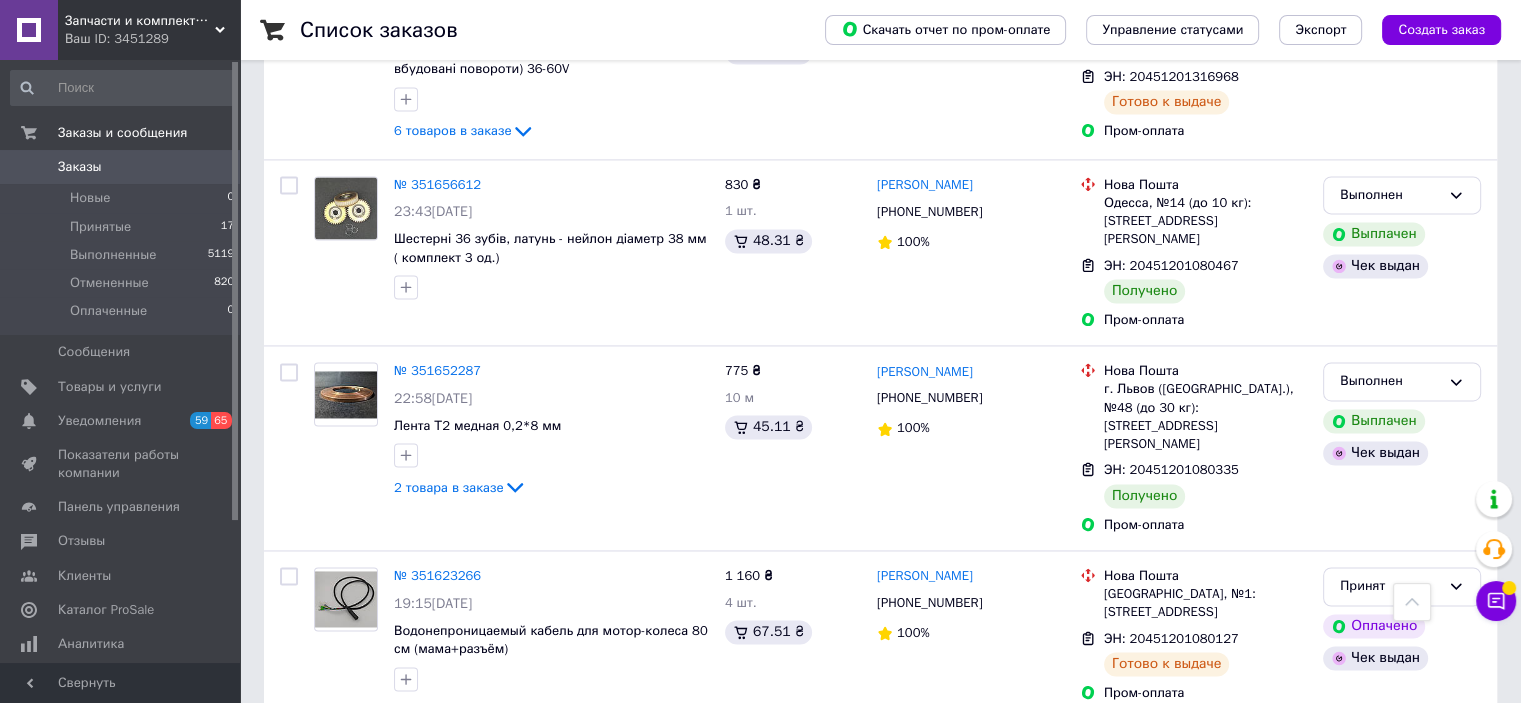 scroll, scrollTop: 3000, scrollLeft: 0, axis: vertical 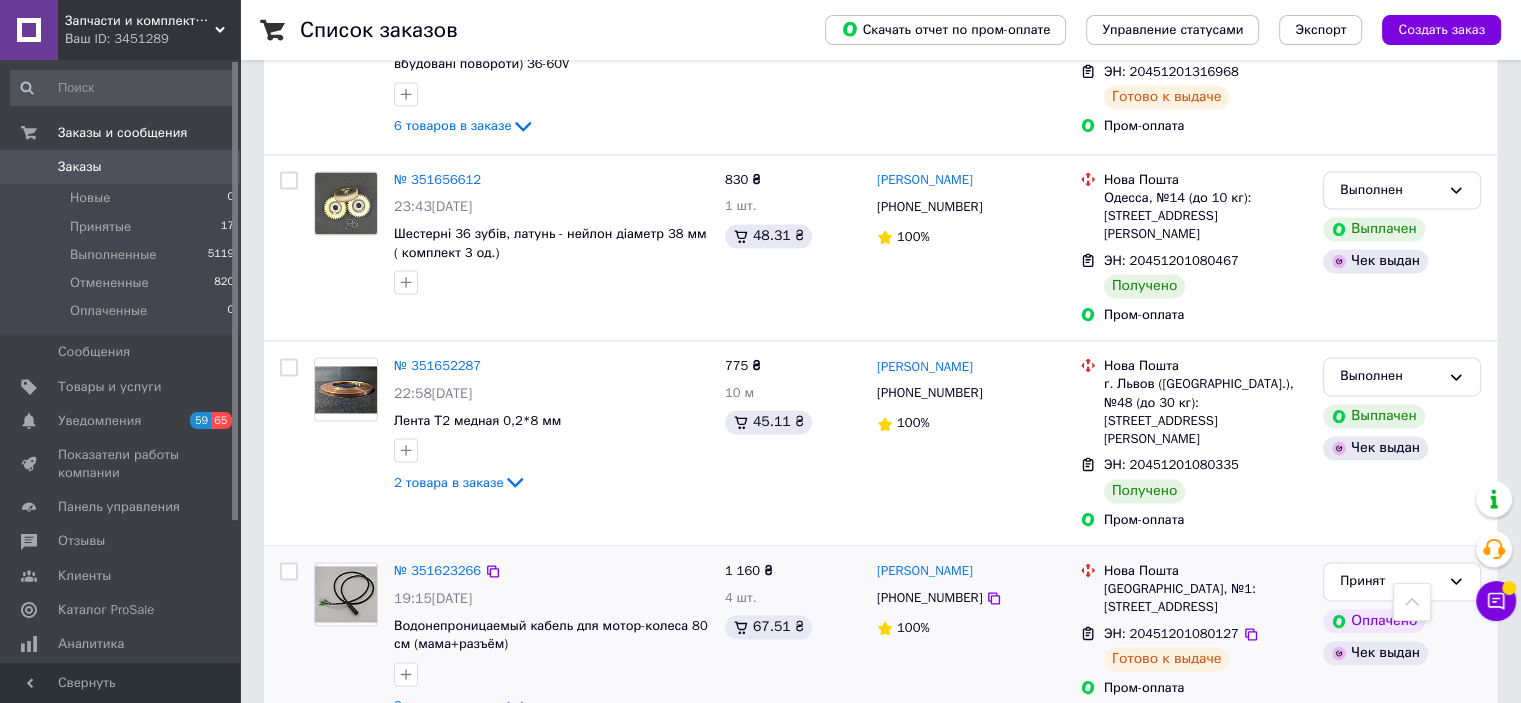 click 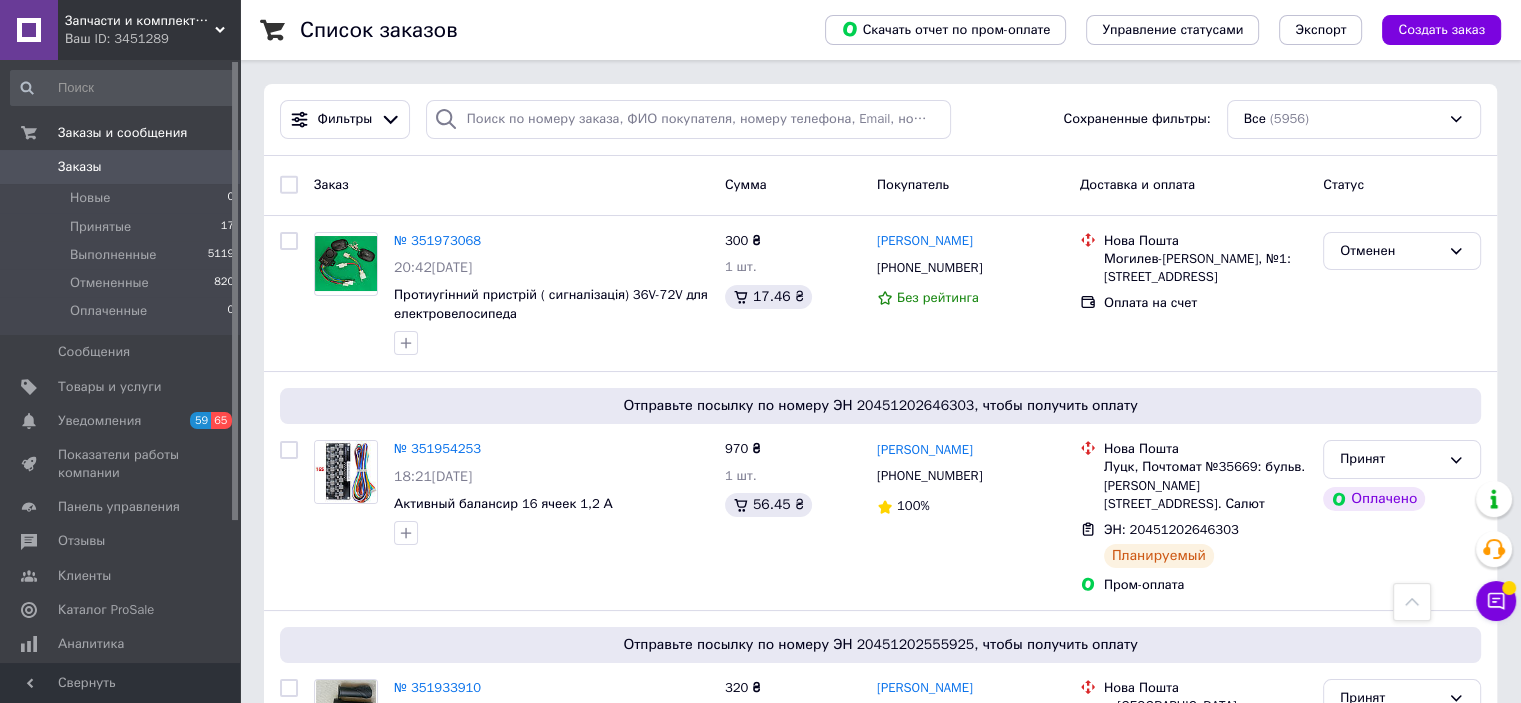 scroll, scrollTop: 0, scrollLeft: 0, axis: both 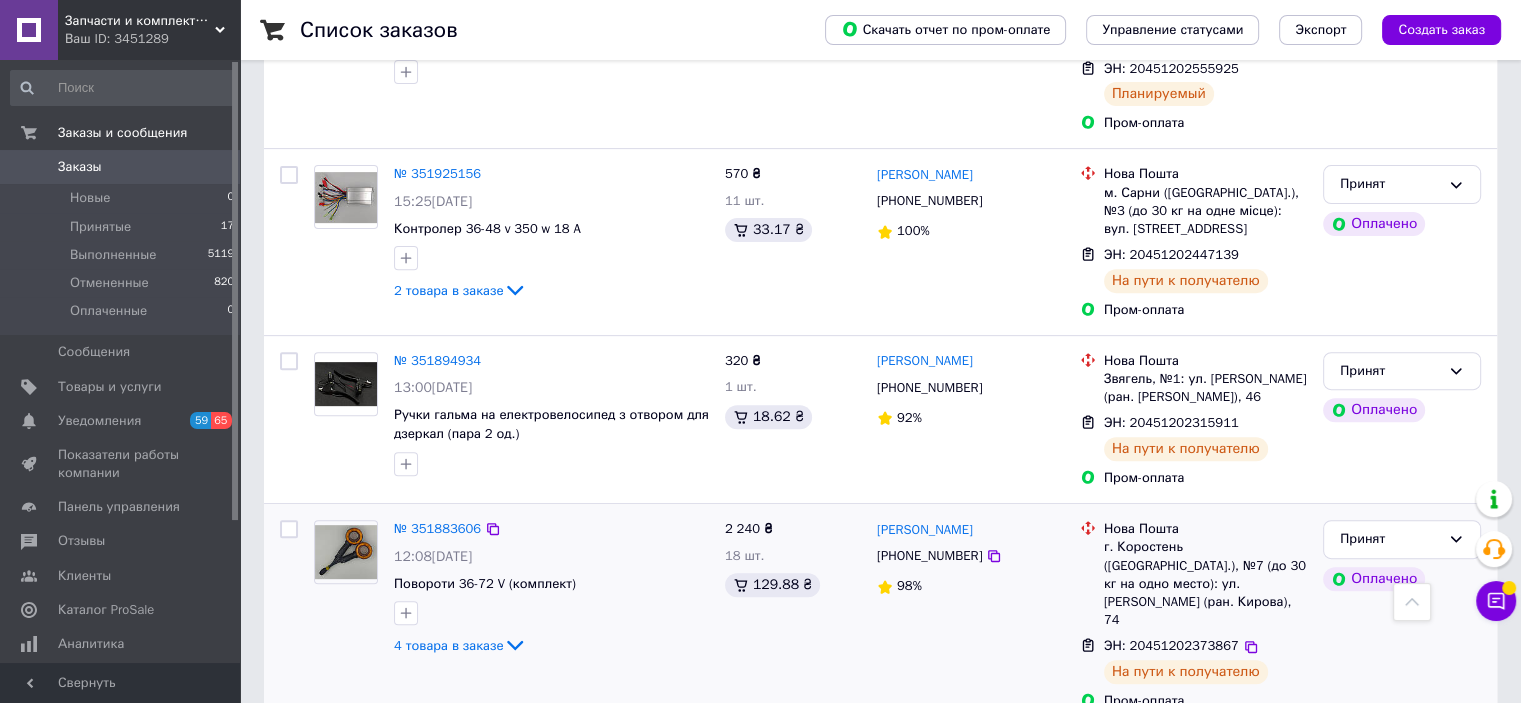 click on "98%" at bounding box center [970, 586] 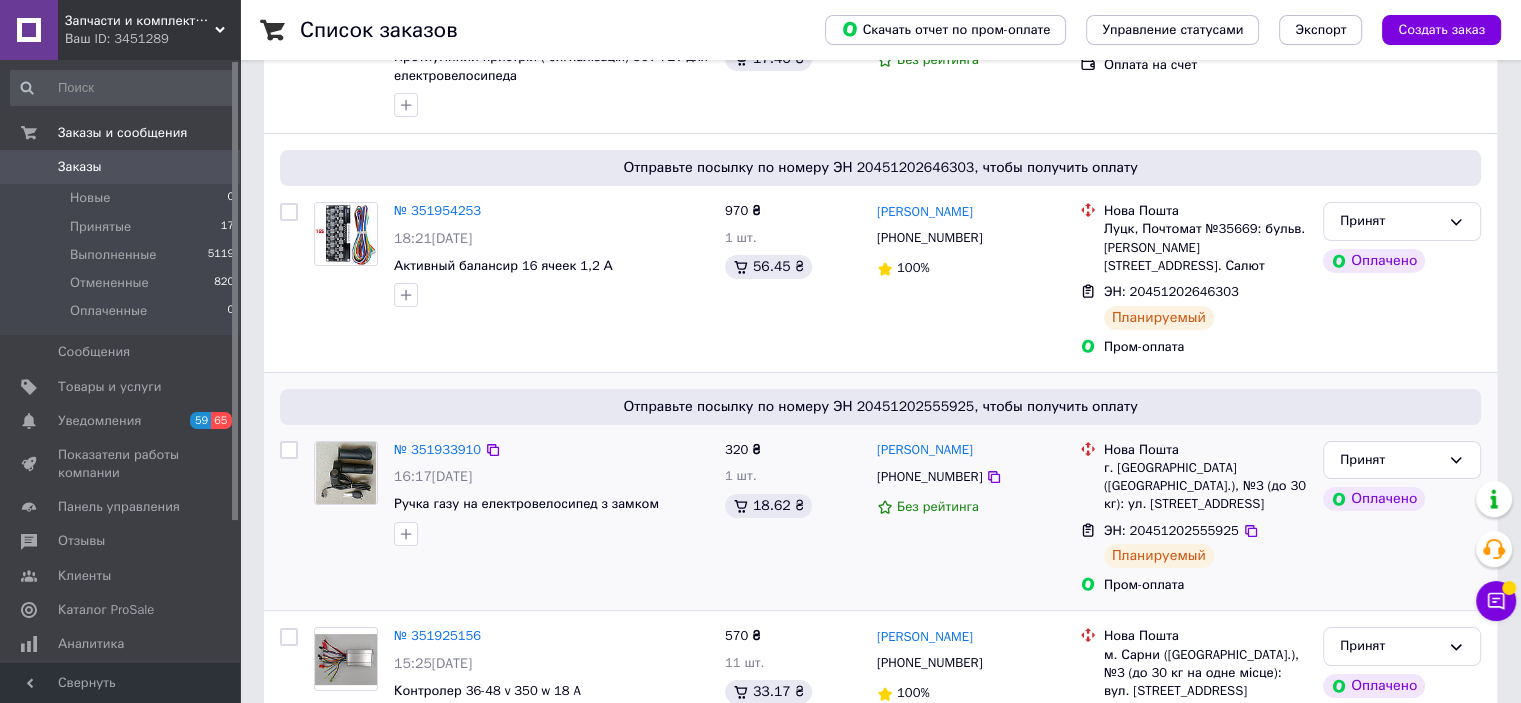 scroll, scrollTop: 0, scrollLeft: 0, axis: both 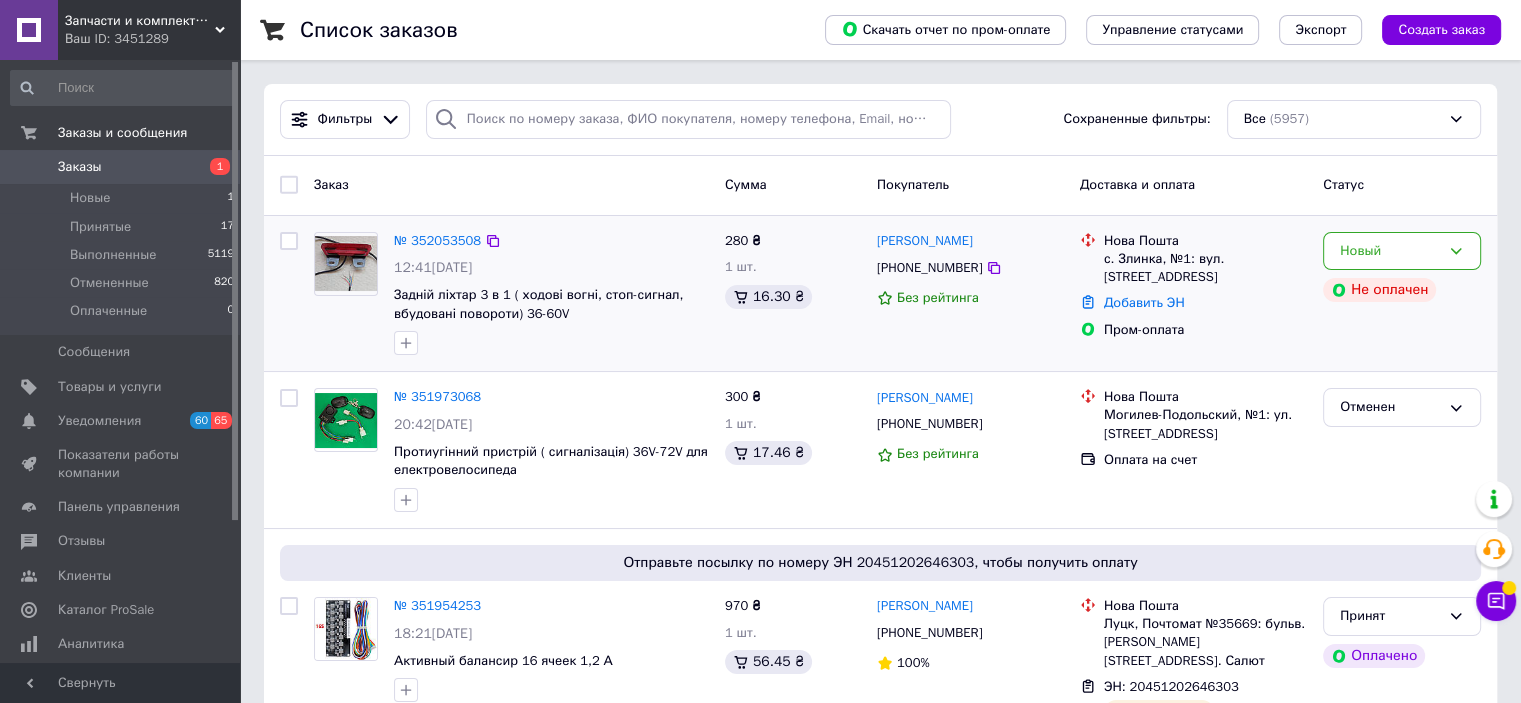 click on "Задній ліхтар 3 в 1 ( ходові вогні, стоп-сигнал, вбудовані  повороти) 36-60V" at bounding box center (551, 304) 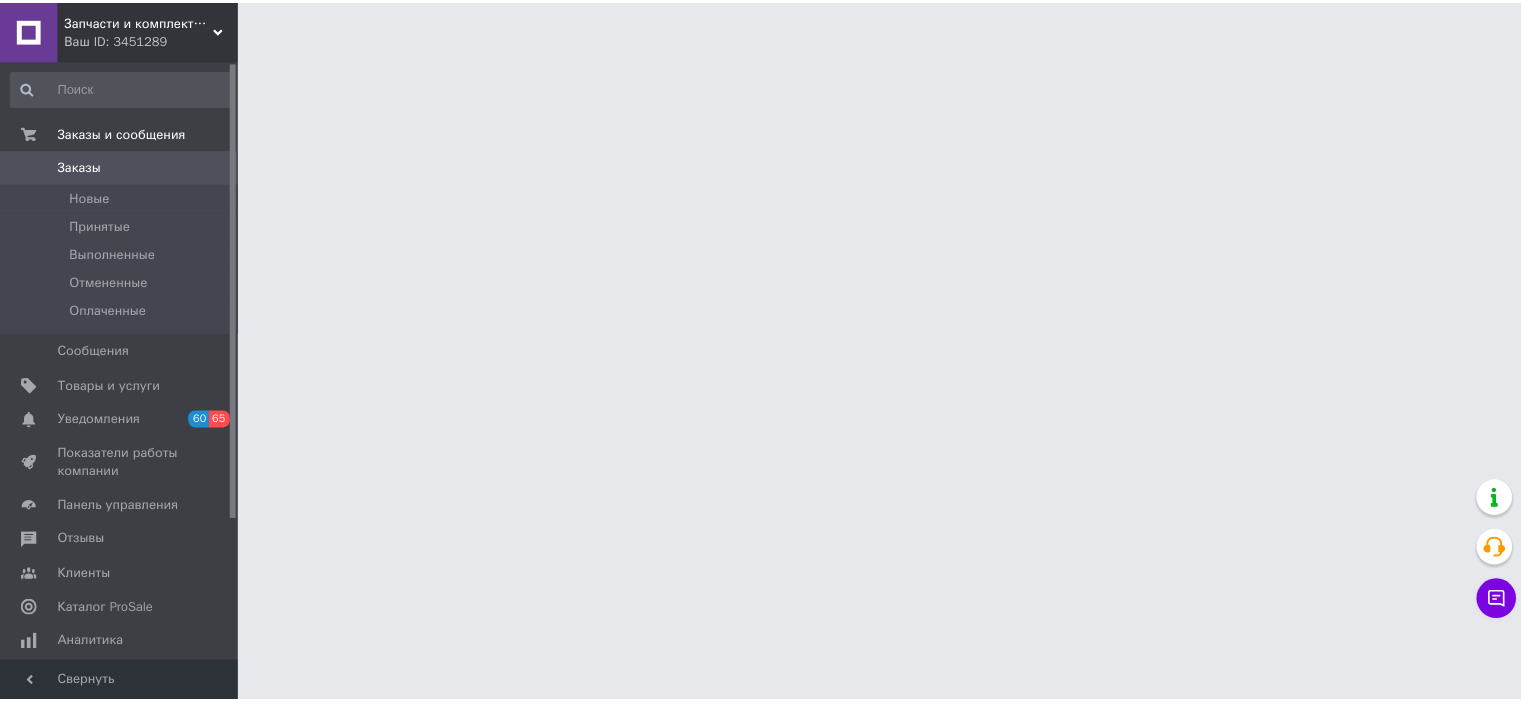 scroll, scrollTop: 0, scrollLeft: 0, axis: both 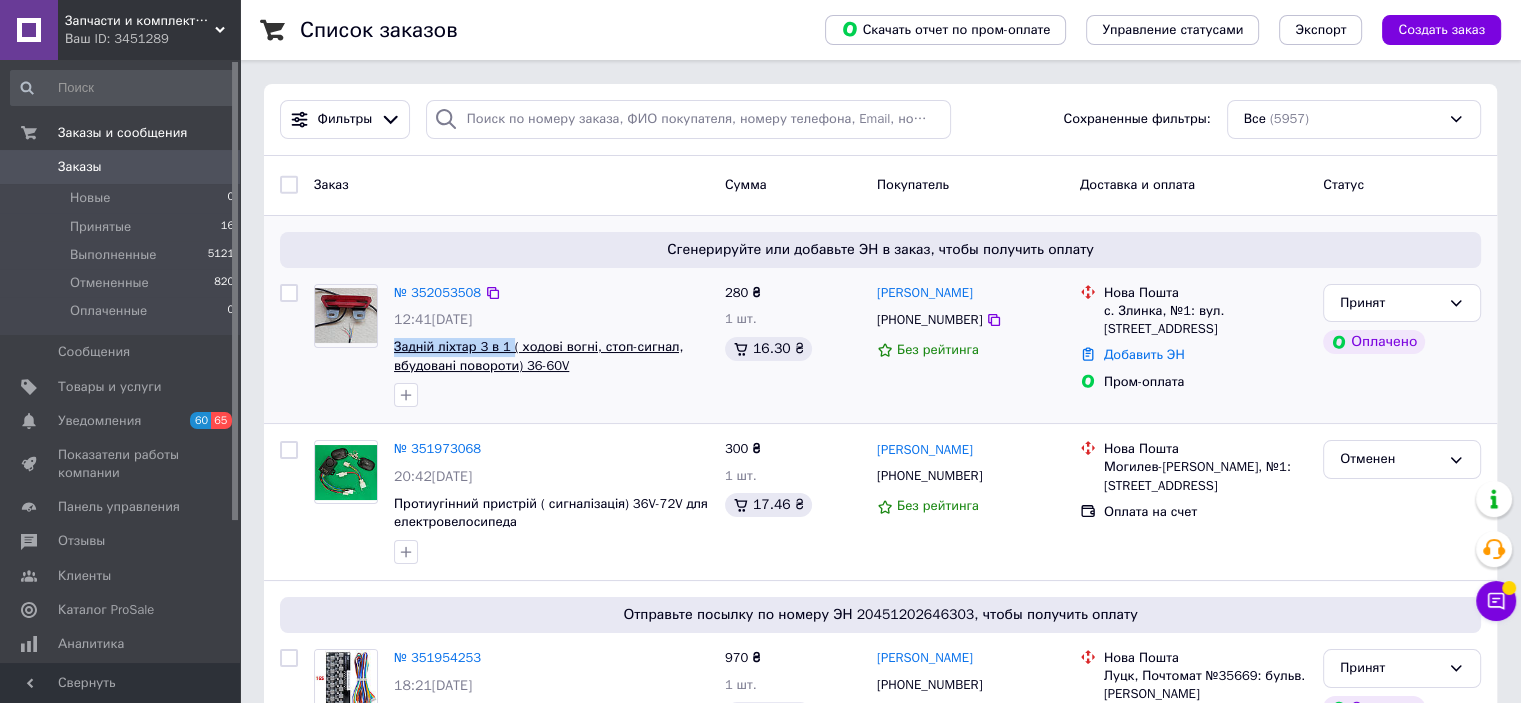 drag, startPoint x: 389, startPoint y: 345, endPoint x: 507, endPoint y: 346, distance: 118.004234 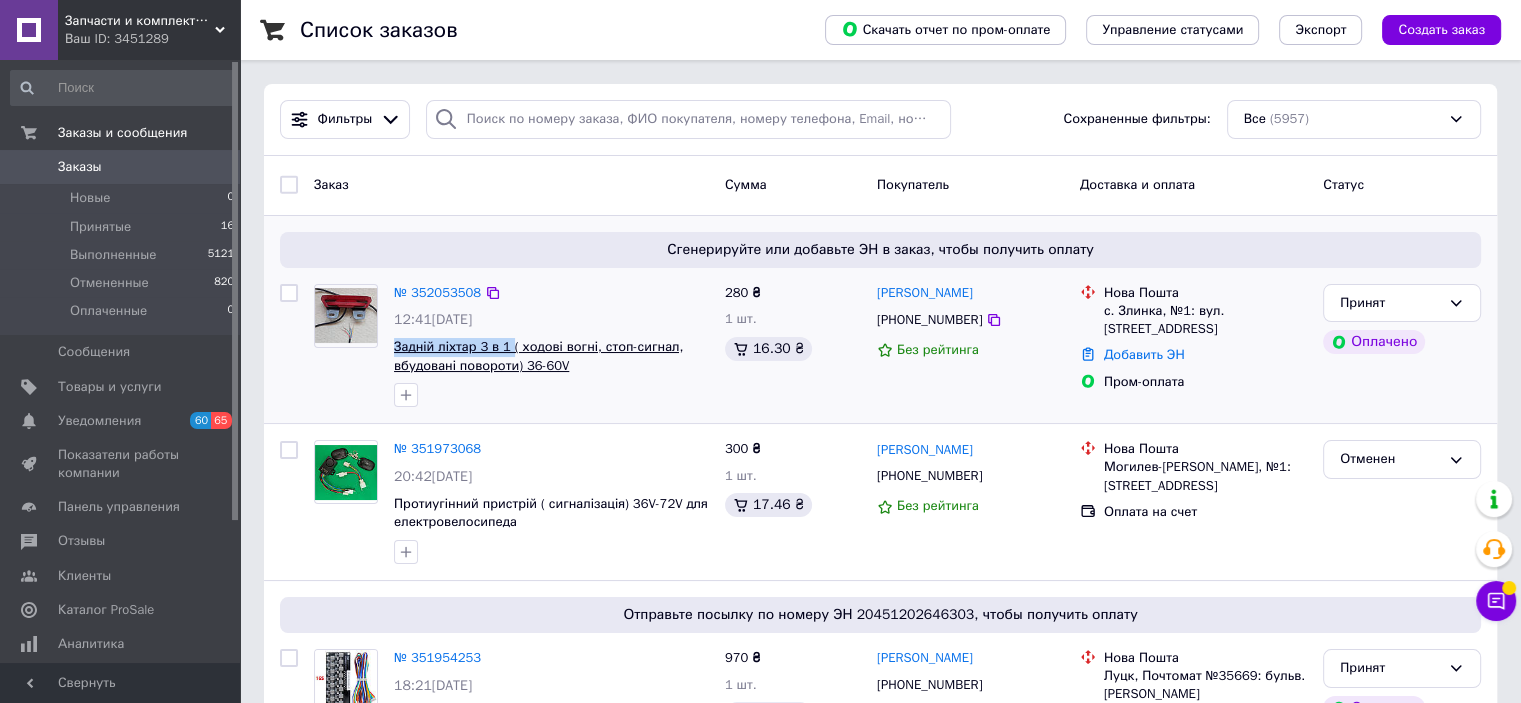 click on "№ 352053508 12:41[DATE] Задній ліхтар 3 в 1 ( ходові вогні, стоп-сигнал, вбудовані  повороти) 36-60V" at bounding box center (551, 346) 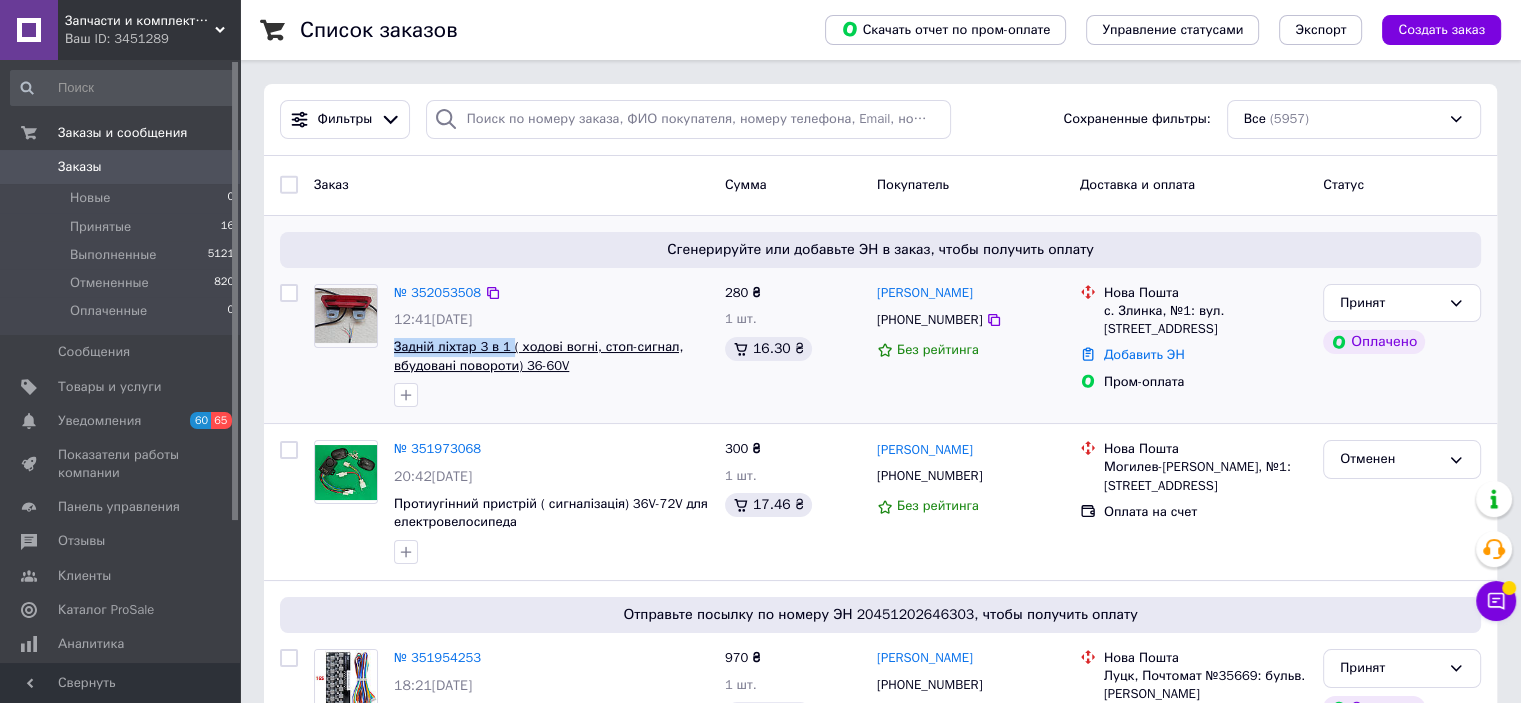 copy on "Задній ліхтар 3 в 1" 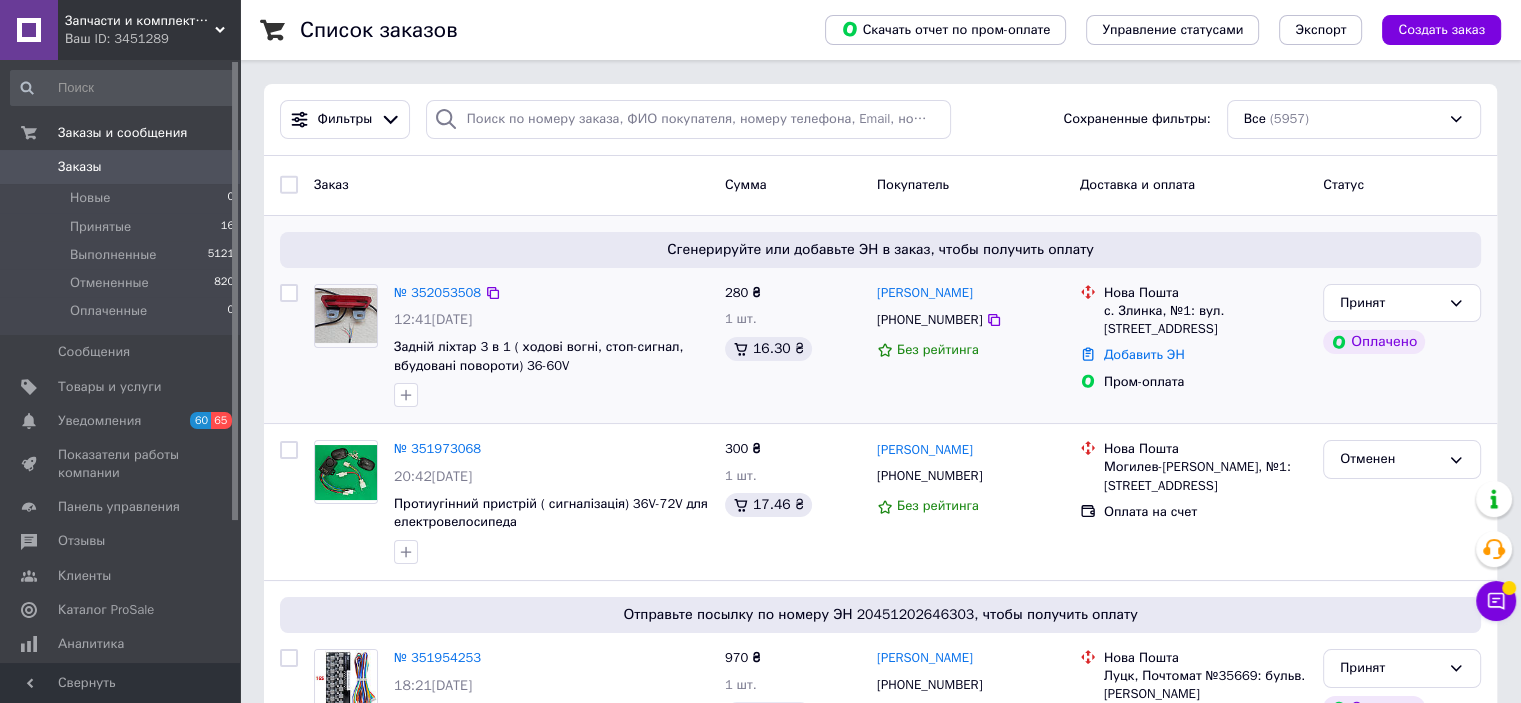 click on "[PERSON_NAME] [PHONE_NUMBER] Без рейтинга" at bounding box center [970, 346] 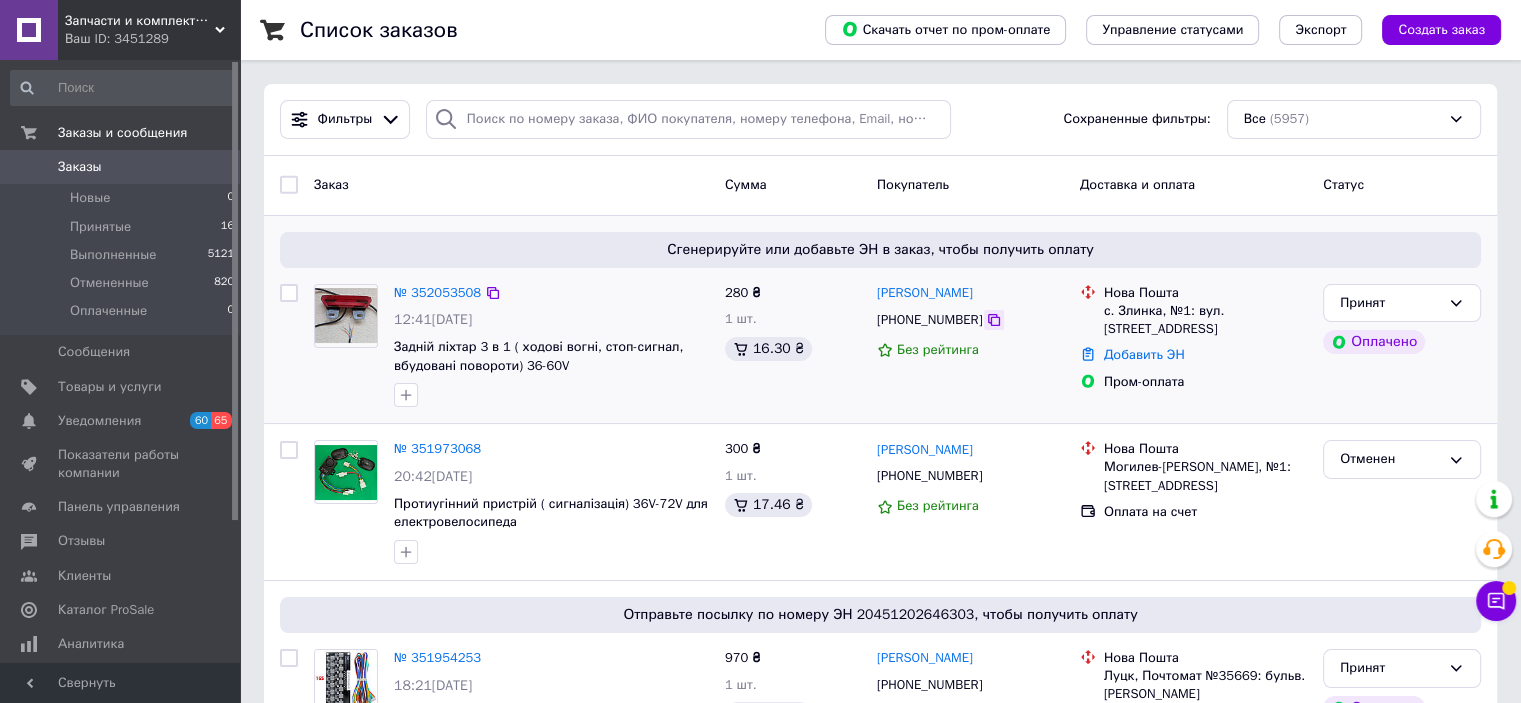 click 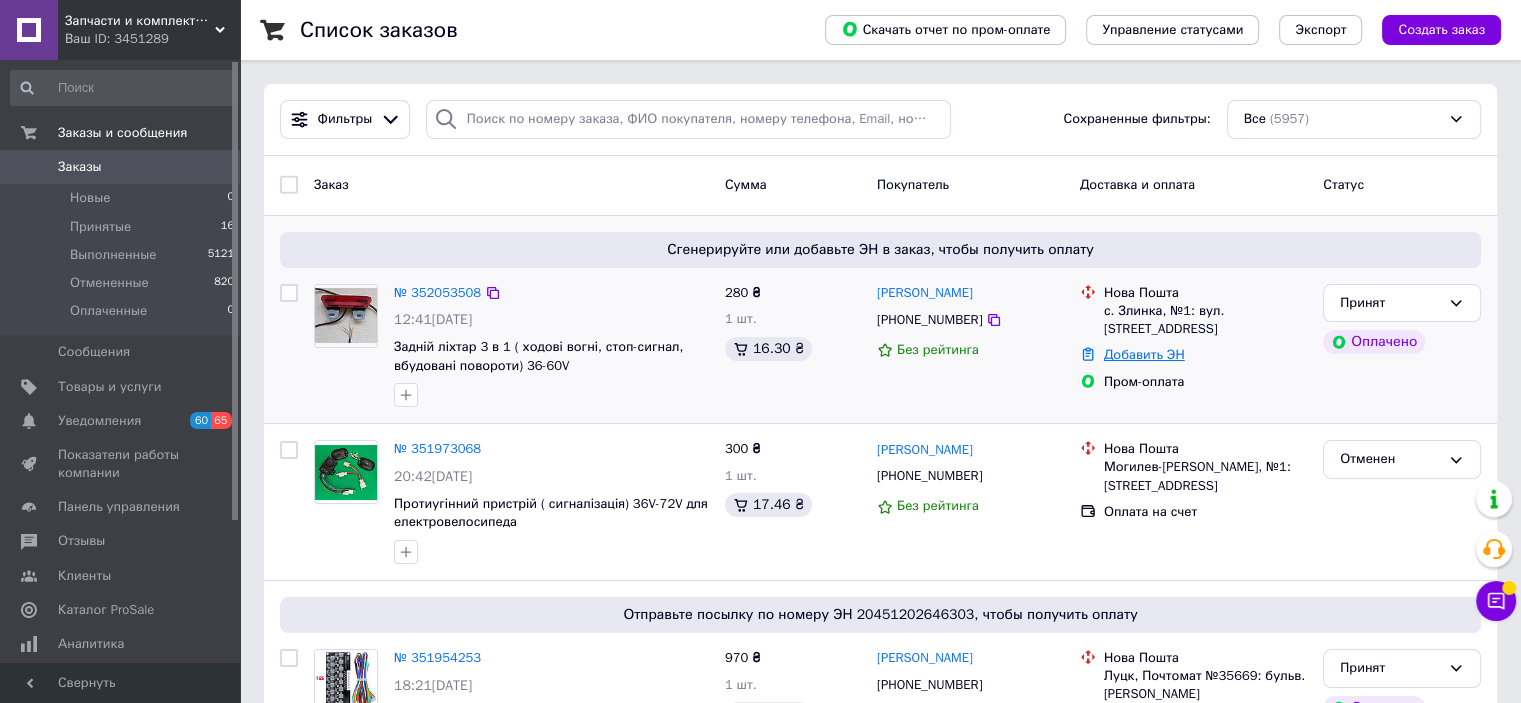 click on "Добавить ЭН" at bounding box center (1144, 354) 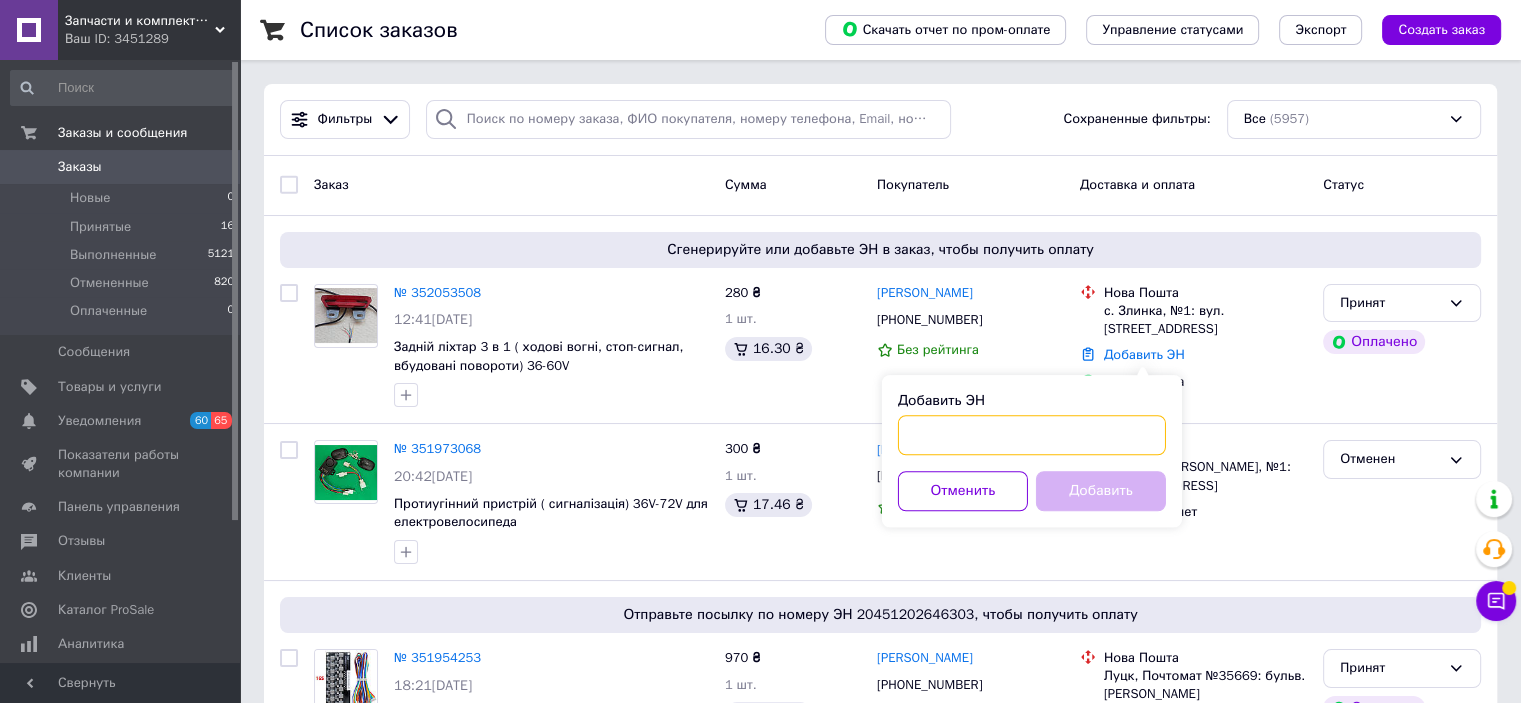 paste on "20451203011101" 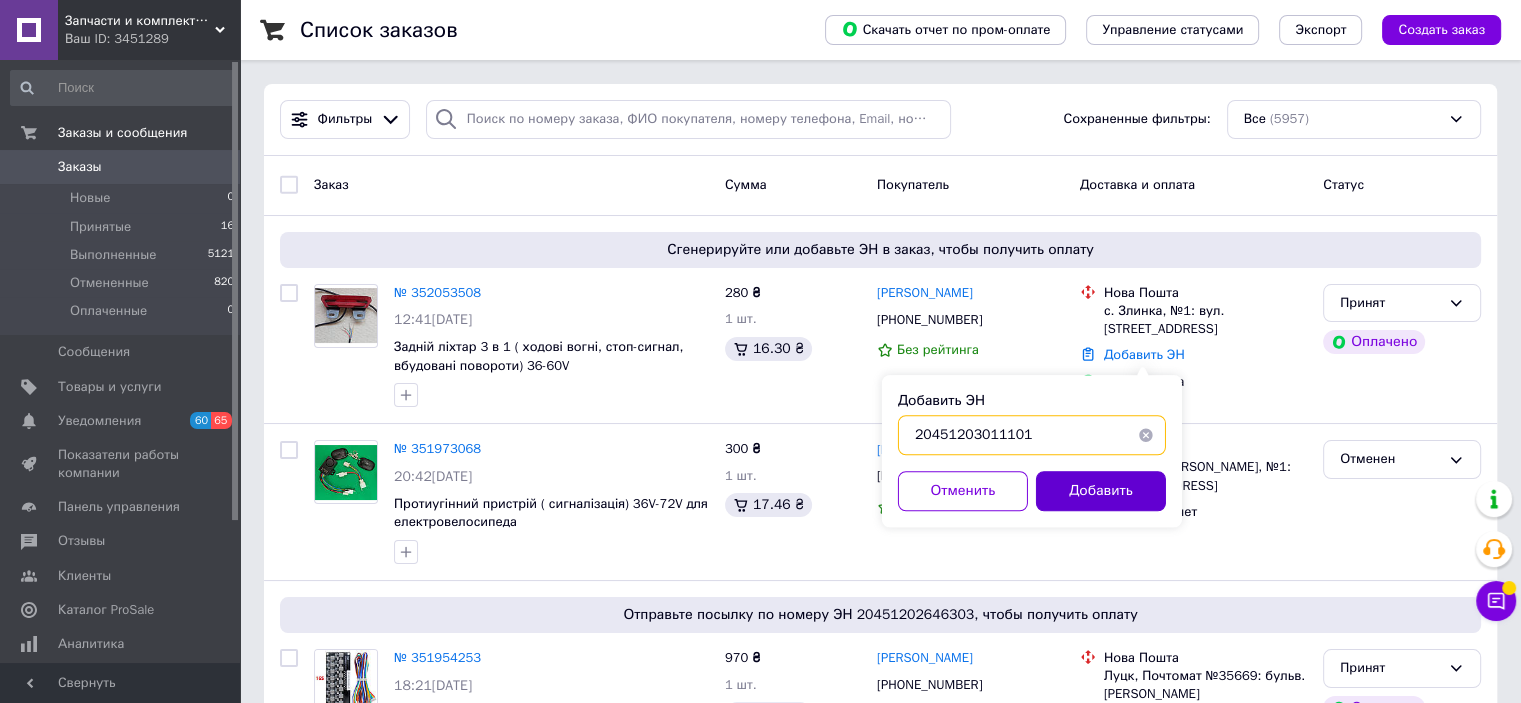 type on "20451203011101" 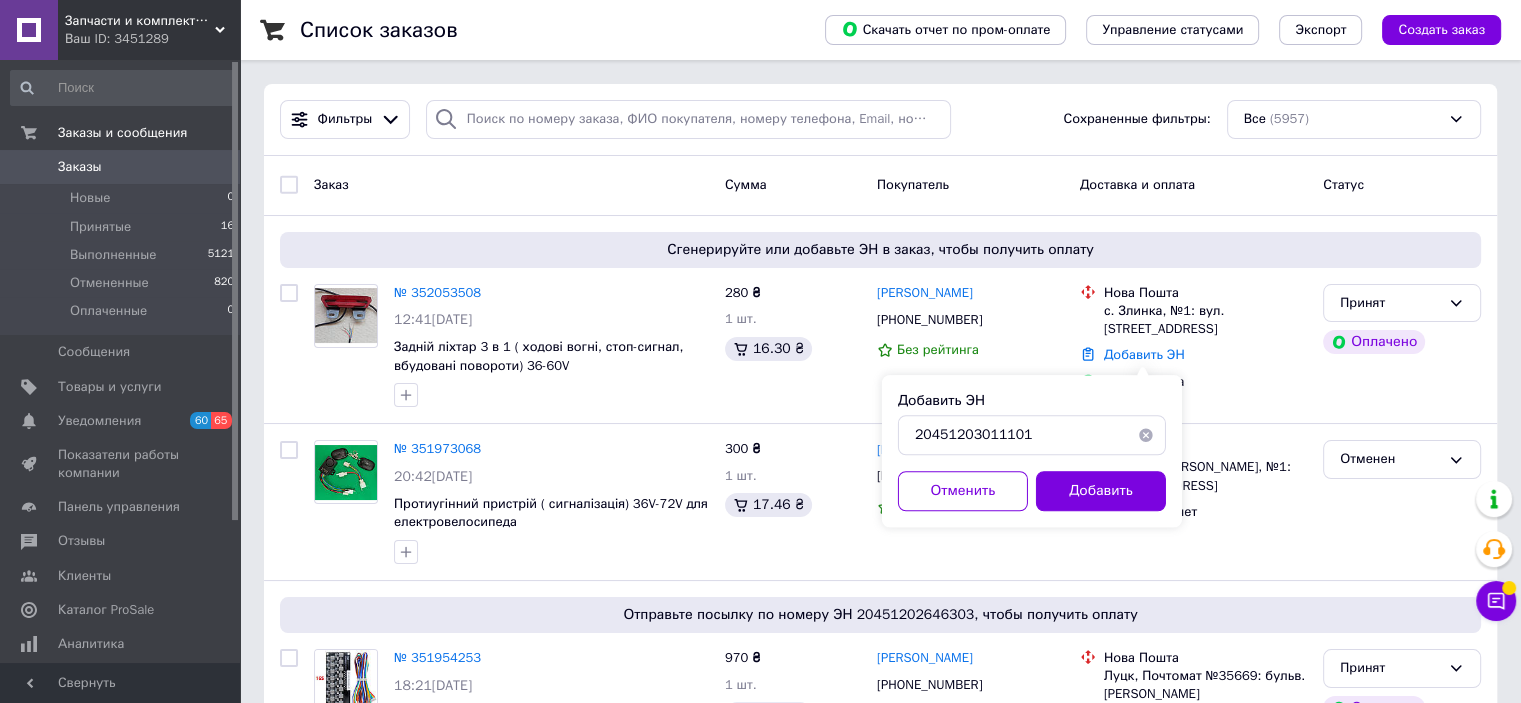 click on "Добавить" at bounding box center (1101, 491) 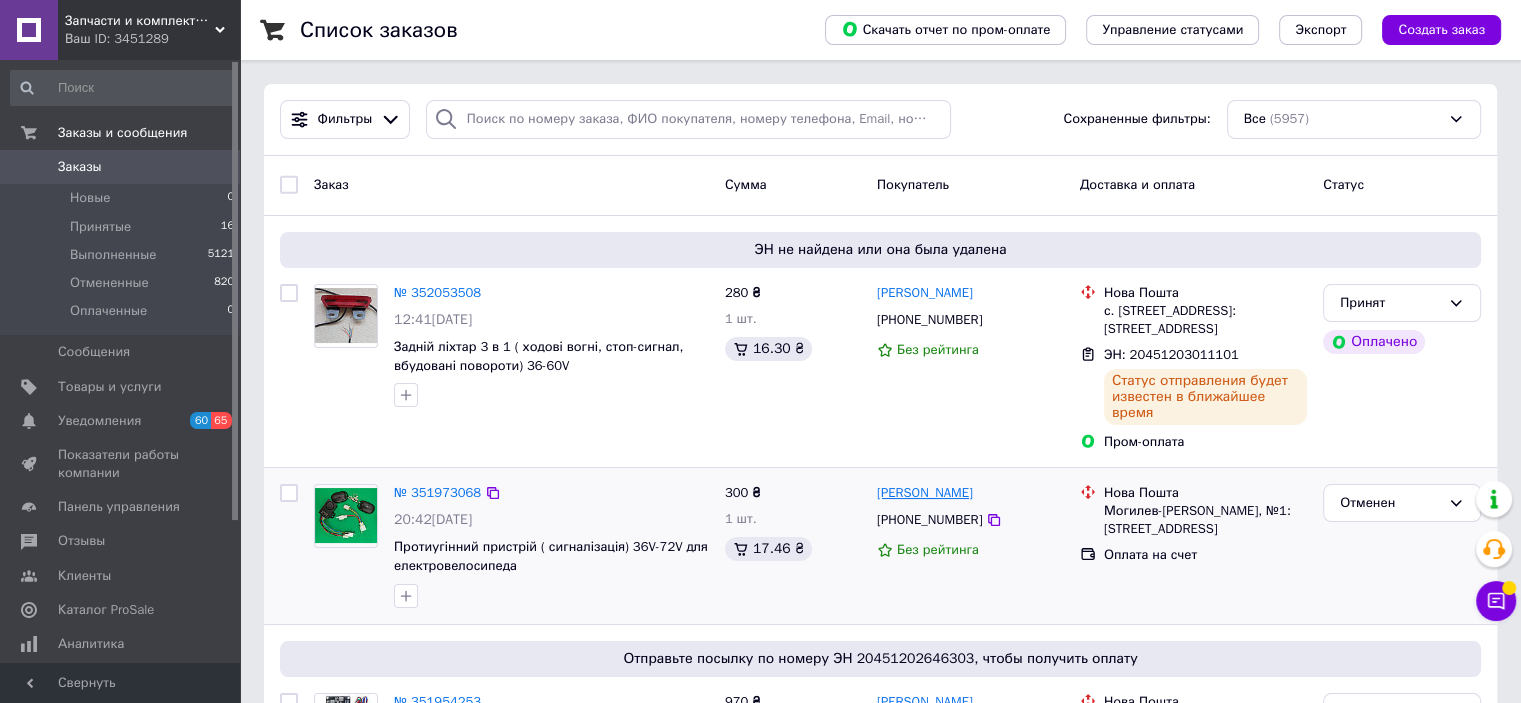 click on "№ 351973068 20:42, 09.07.2025 Протиугінний пристрій ( сигналізація) 36V-72V для електровелосипеда 300 ₴ 1 шт. 17.46 ₴ Игорь Цимерман +380967131039 Без рейтинга Нова Пошта Могилев-Подольский, №1: ул. Полтавская, 24 Оплата на счет Отменен" at bounding box center [880, 546] 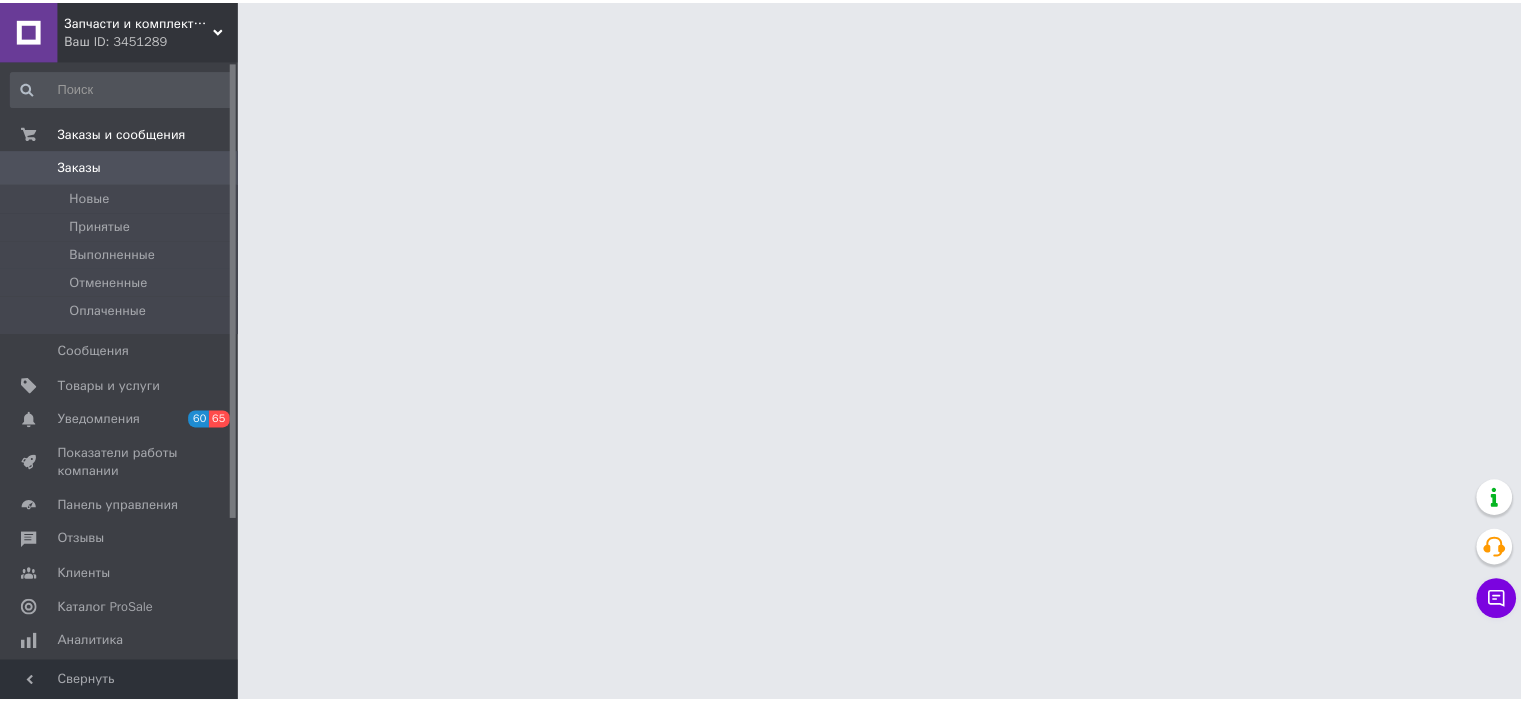scroll, scrollTop: 0, scrollLeft: 0, axis: both 